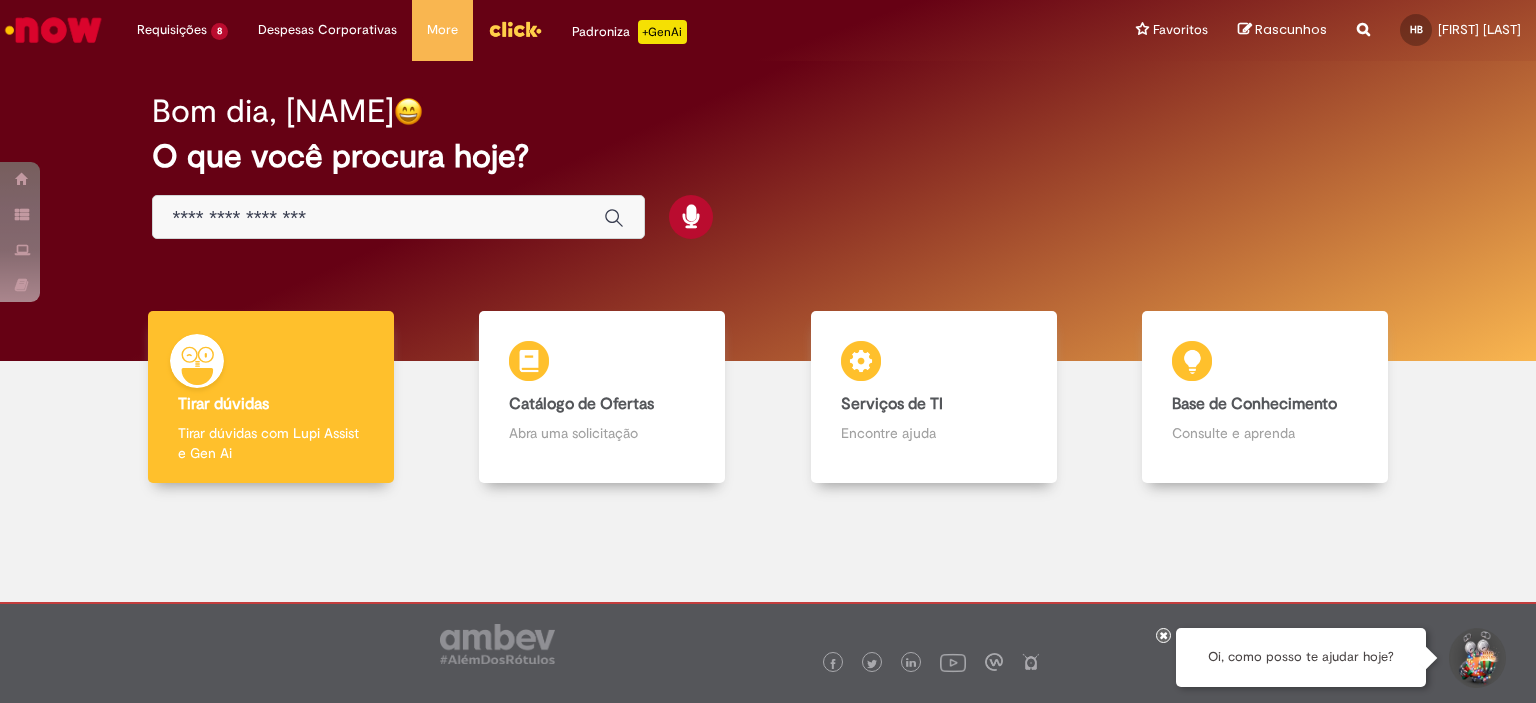 scroll, scrollTop: 0, scrollLeft: 0, axis: both 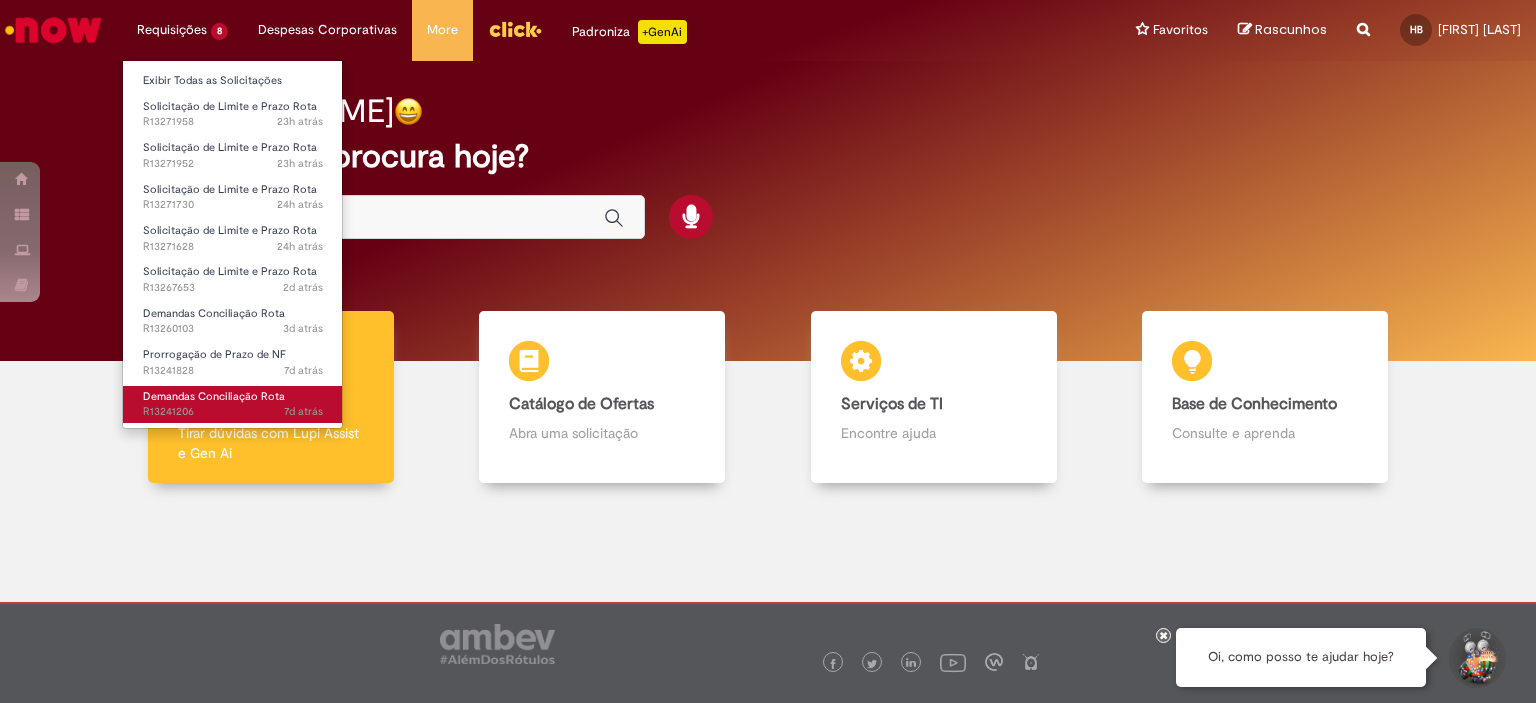 click on "7d atrás 7 dias atrás  R13241206" at bounding box center [233, 412] 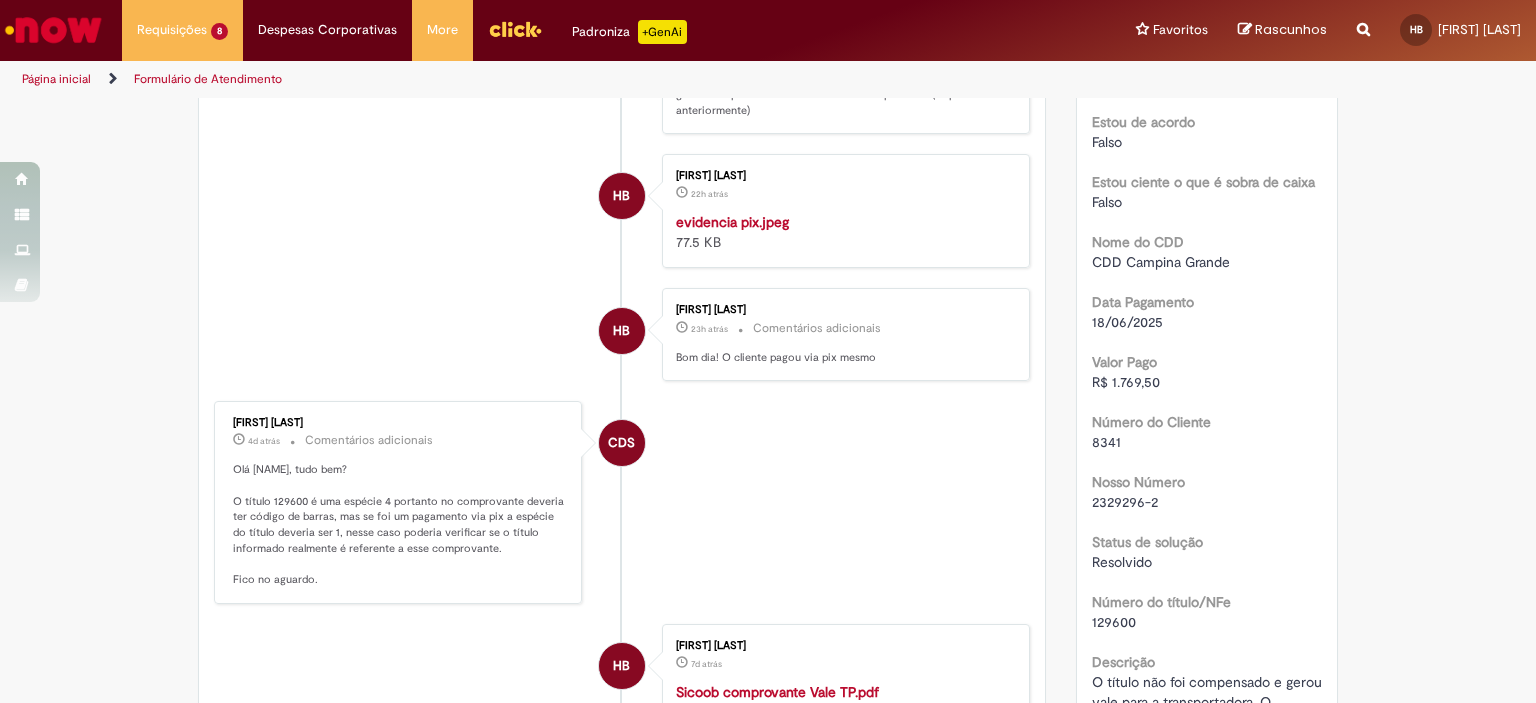 scroll, scrollTop: 1000, scrollLeft: 0, axis: vertical 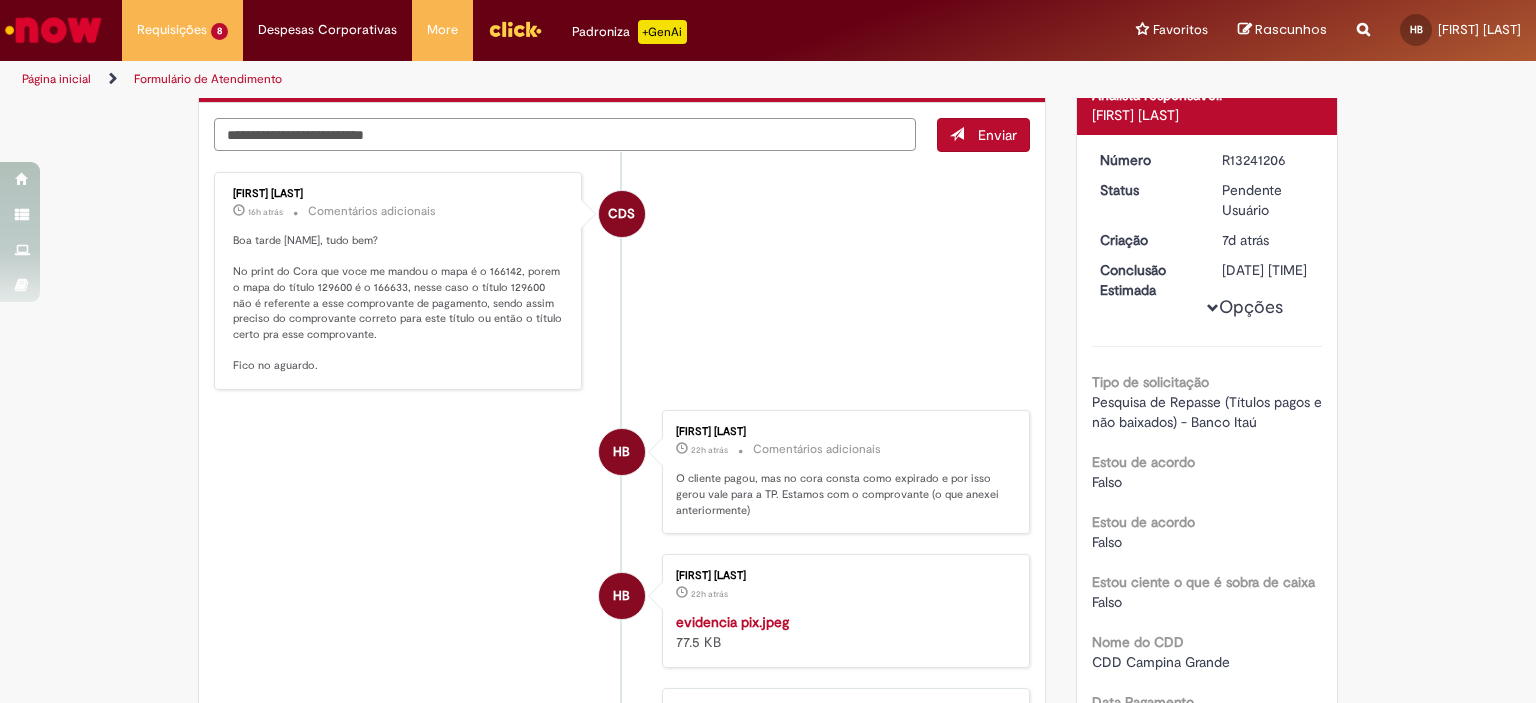 click at bounding box center [565, 135] 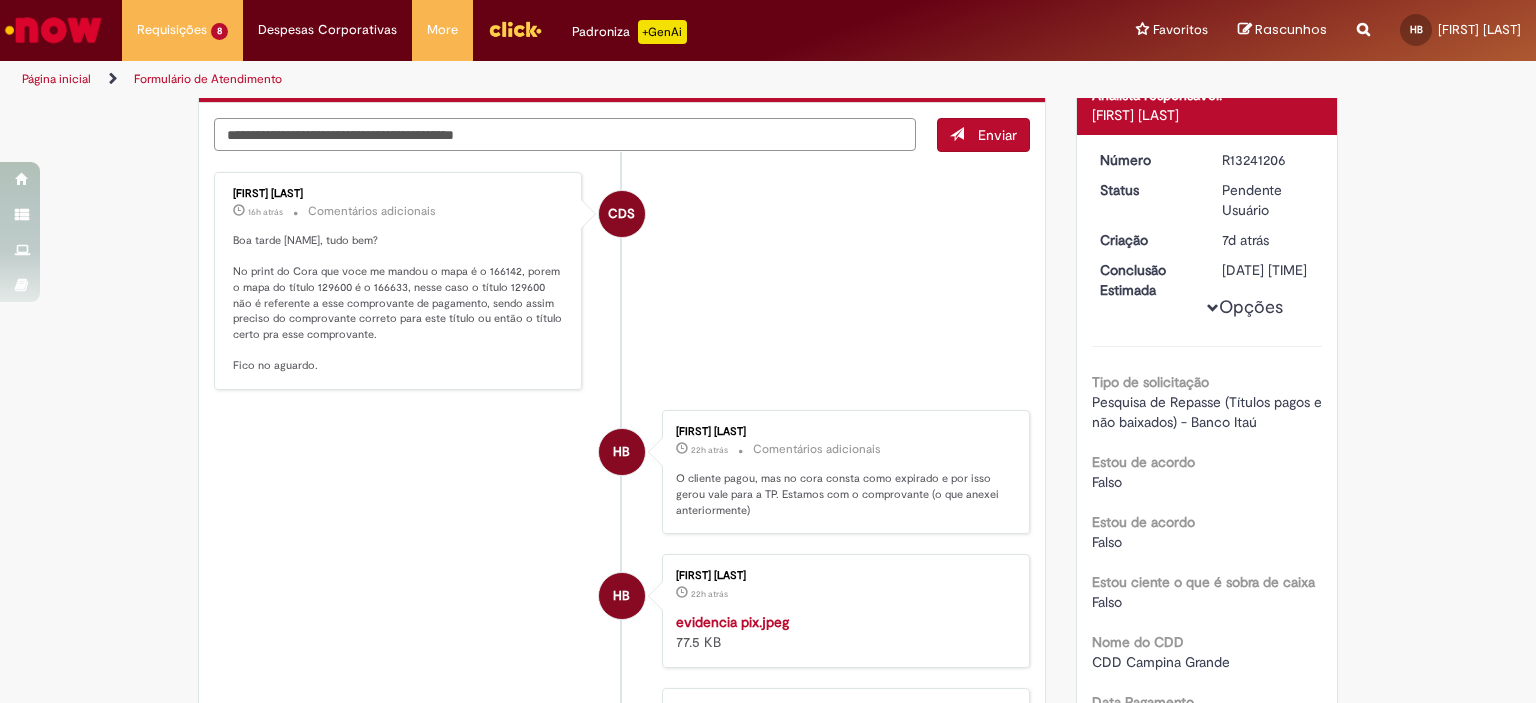 paste on "*******" 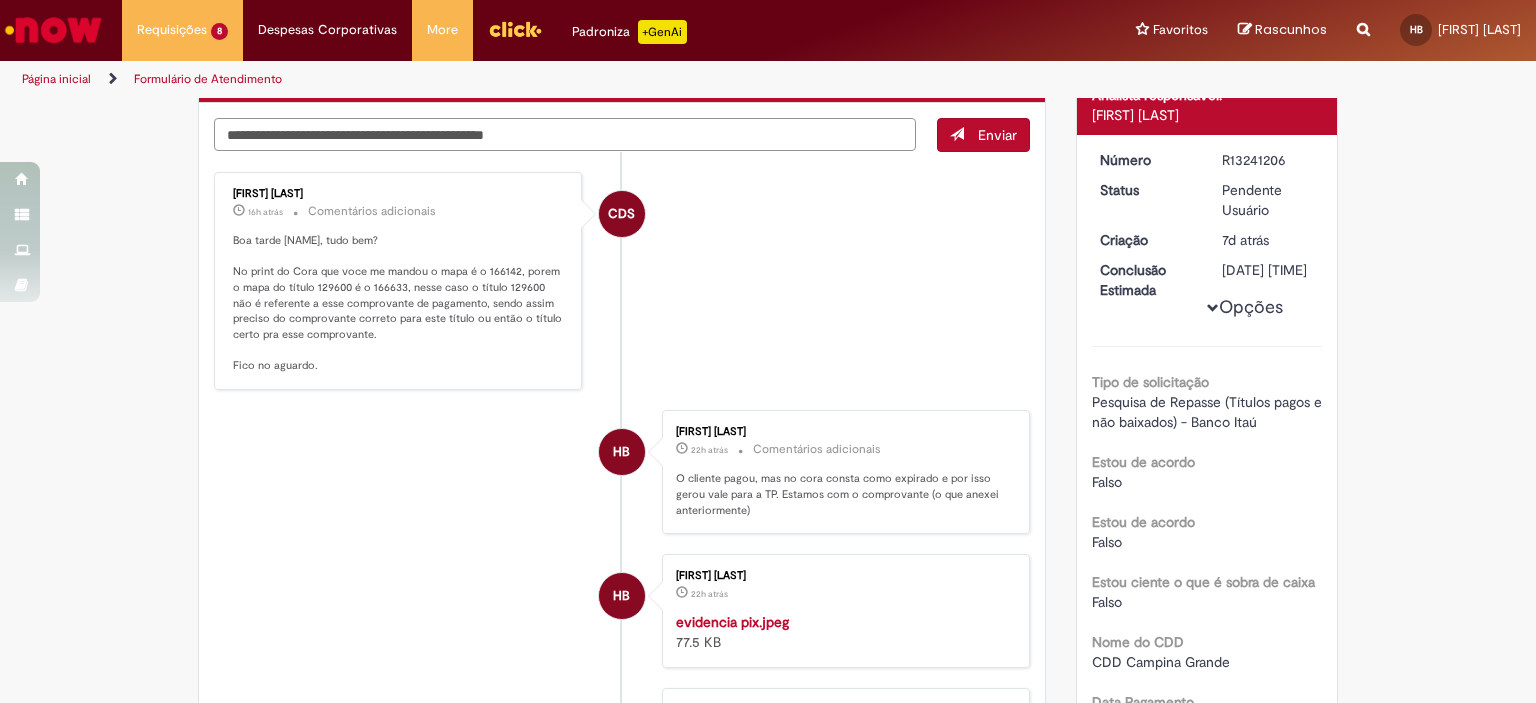 type on "**********" 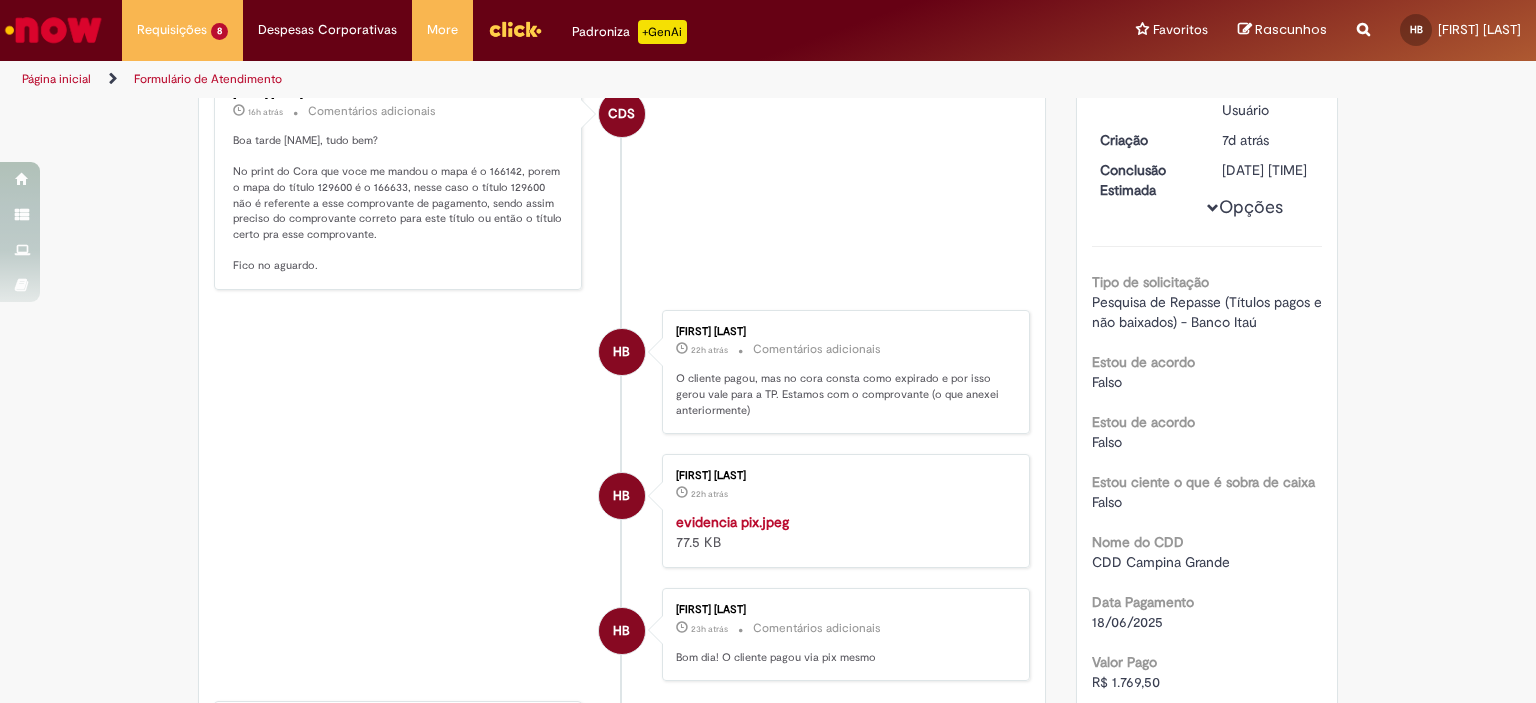 scroll, scrollTop: 200, scrollLeft: 0, axis: vertical 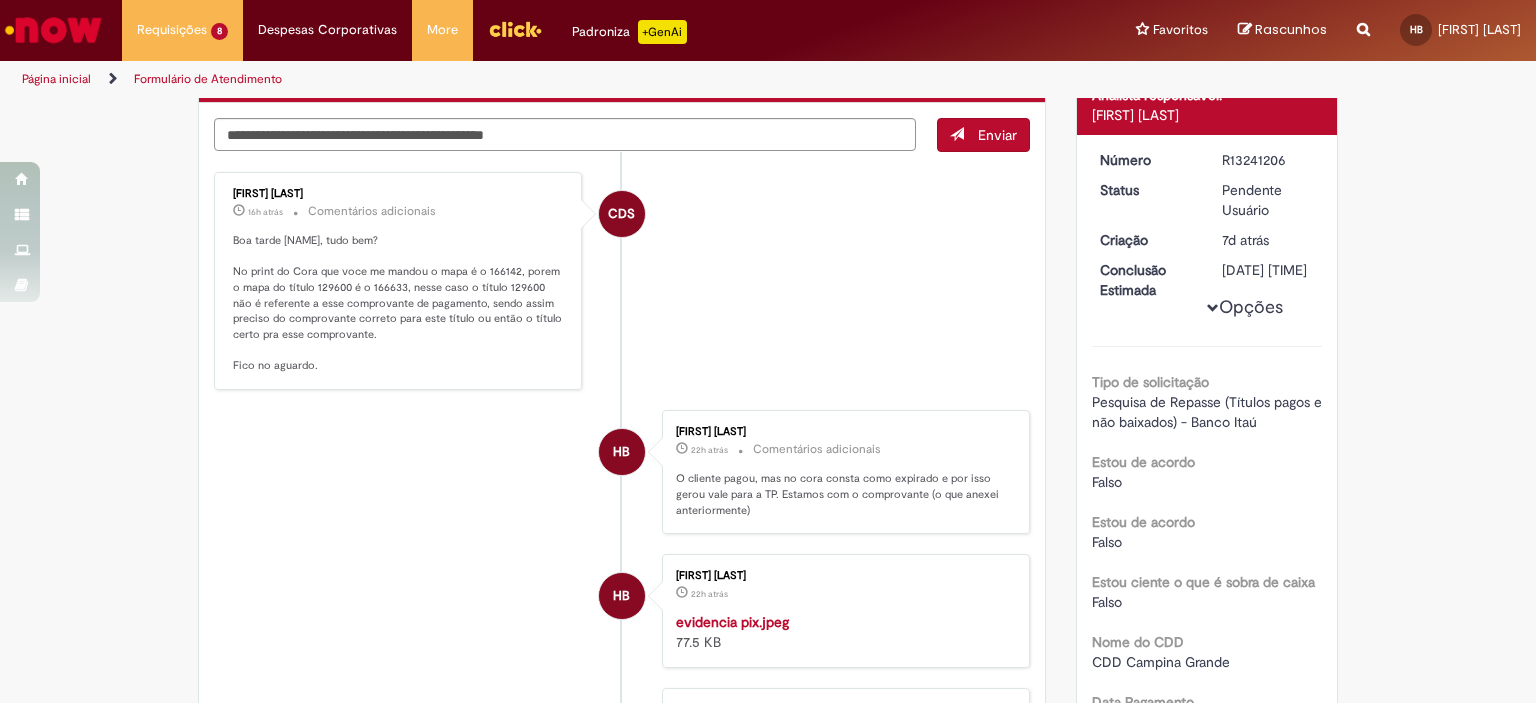 click on "Enviar" at bounding box center (997, 135) 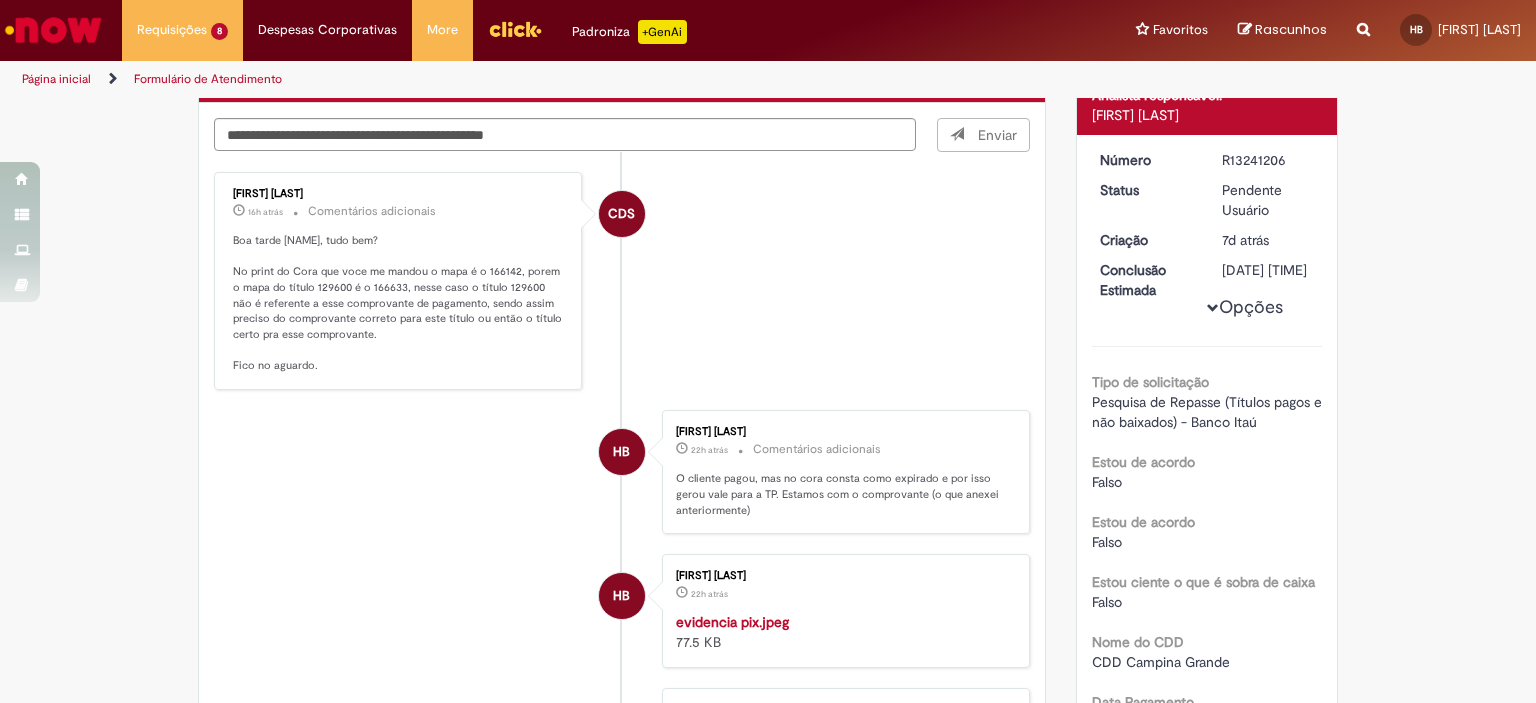 type 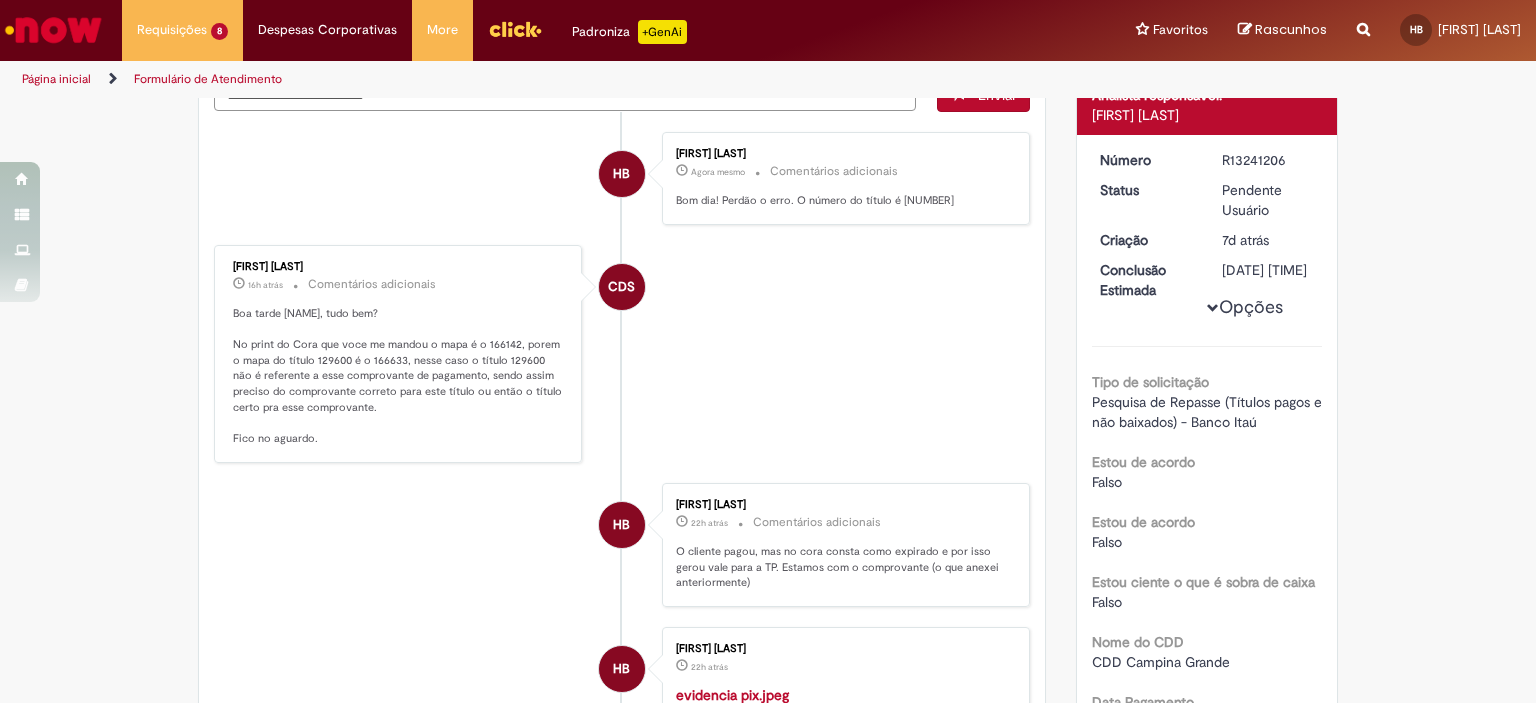 scroll, scrollTop: 160, scrollLeft: 0, axis: vertical 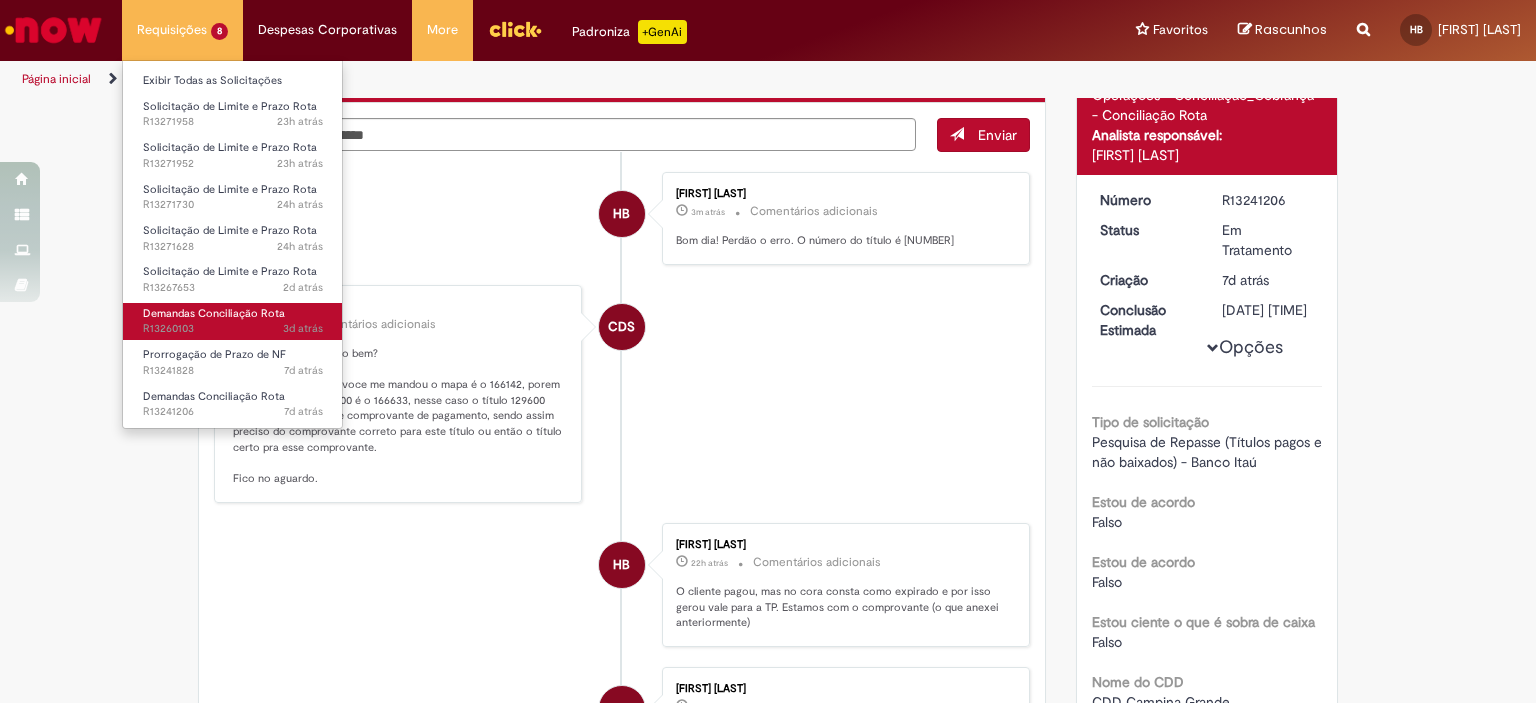 click on "3d atrás 3 dias atrás  R13260103" at bounding box center [233, 329] 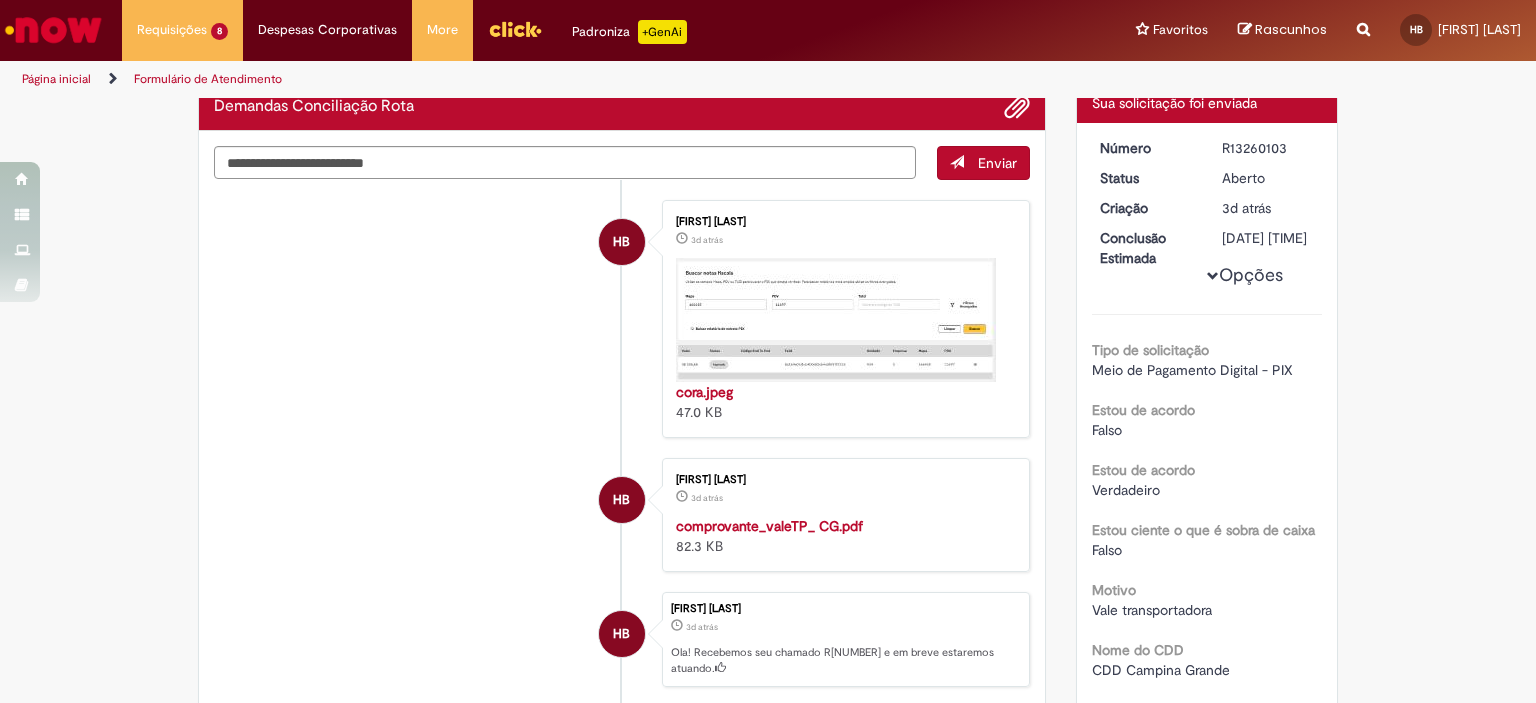scroll, scrollTop: 32, scrollLeft: 0, axis: vertical 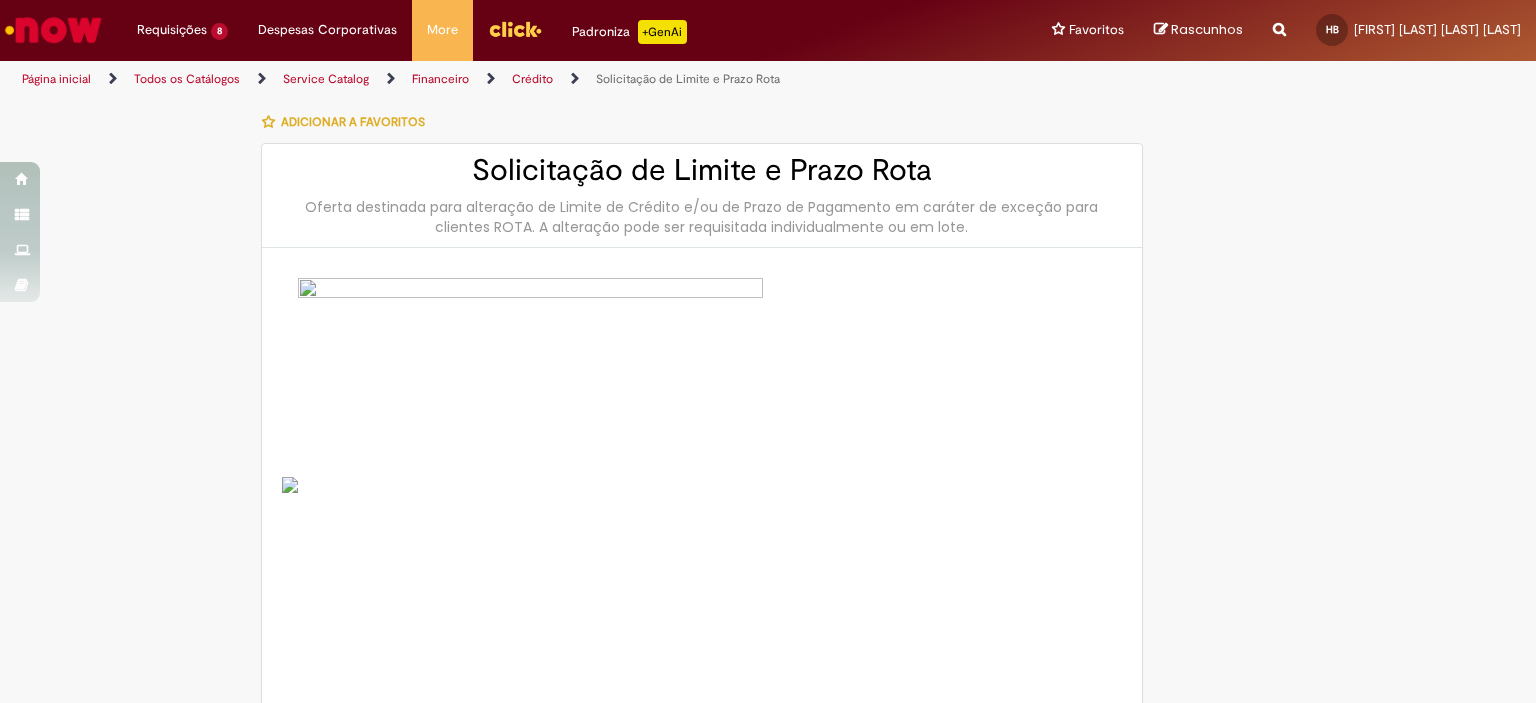 type on "**********" 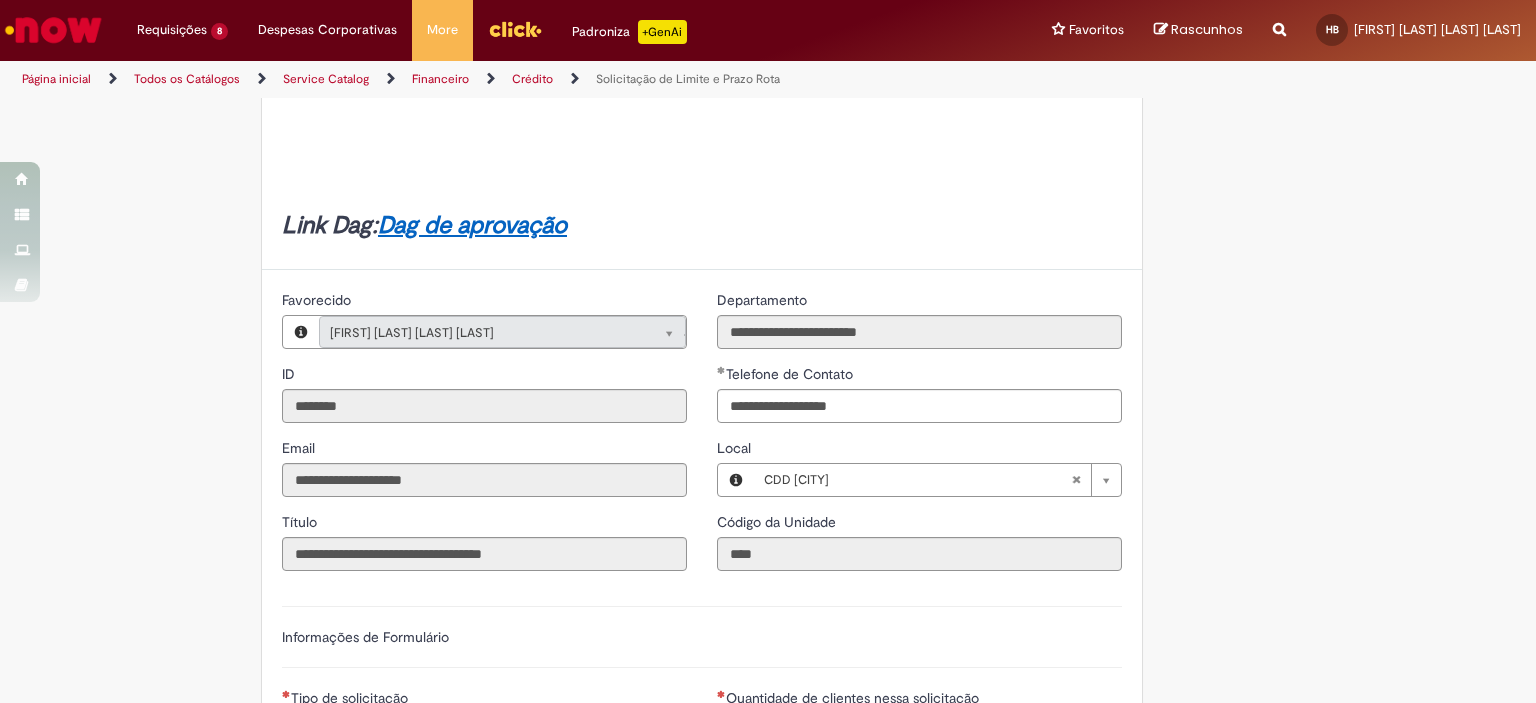 scroll, scrollTop: 1000, scrollLeft: 0, axis: vertical 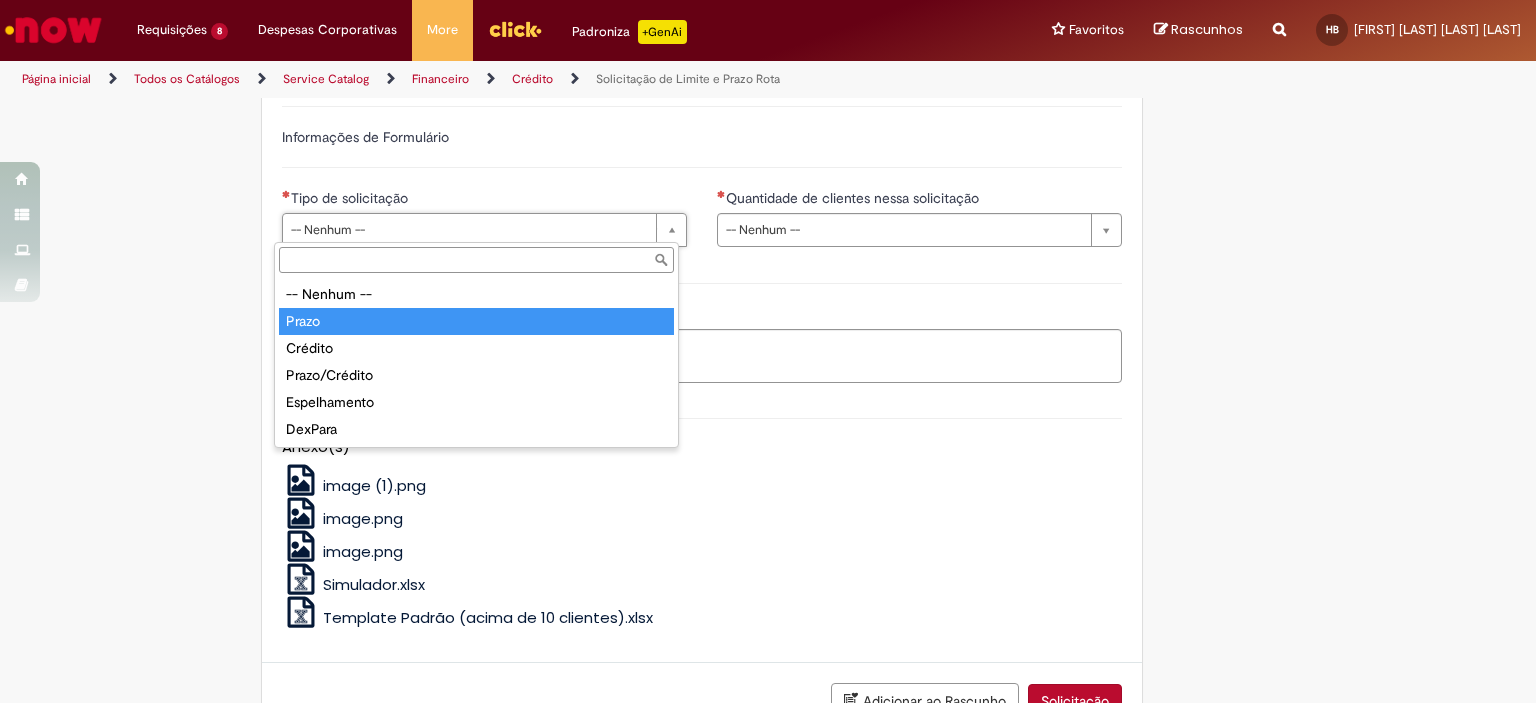 type on "*****" 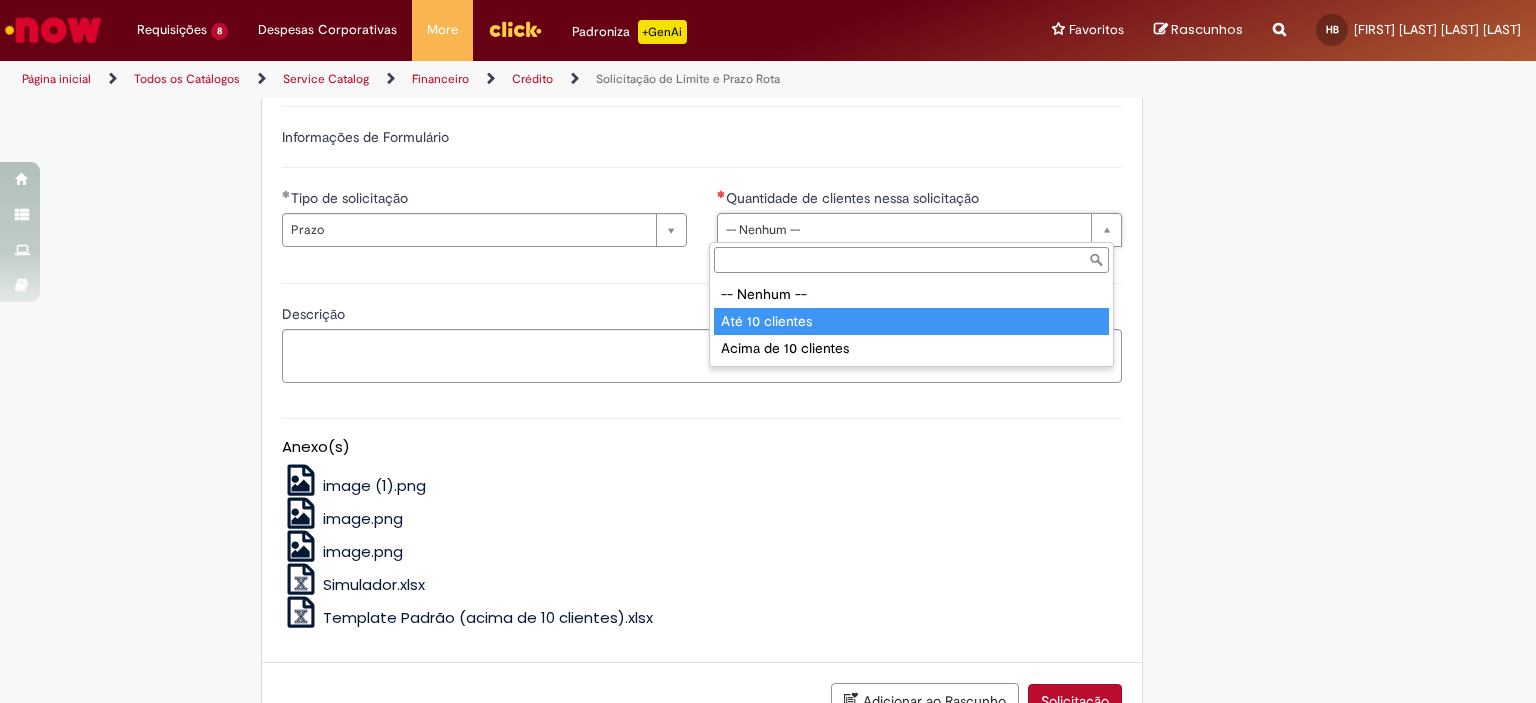 type on "**********" 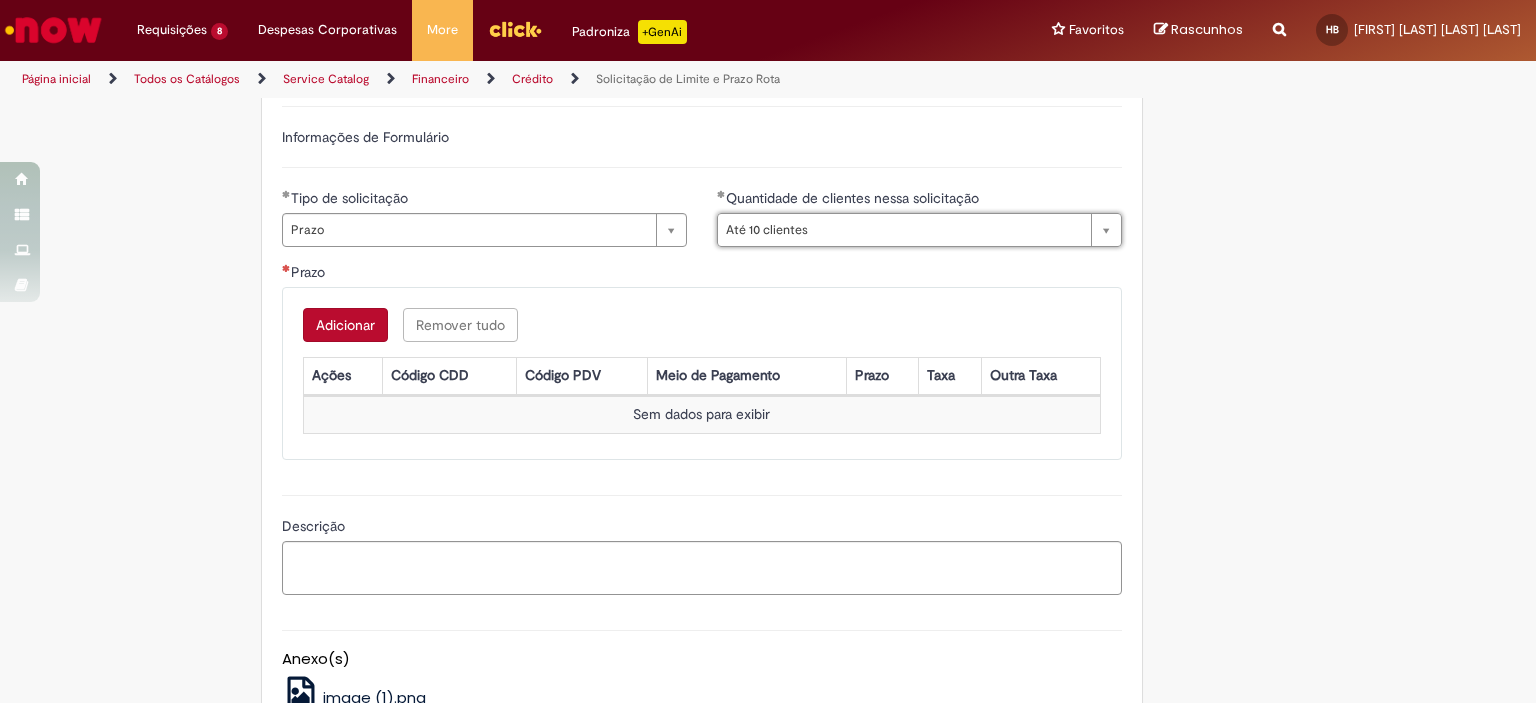 click on "Adicionar" at bounding box center [345, 325] 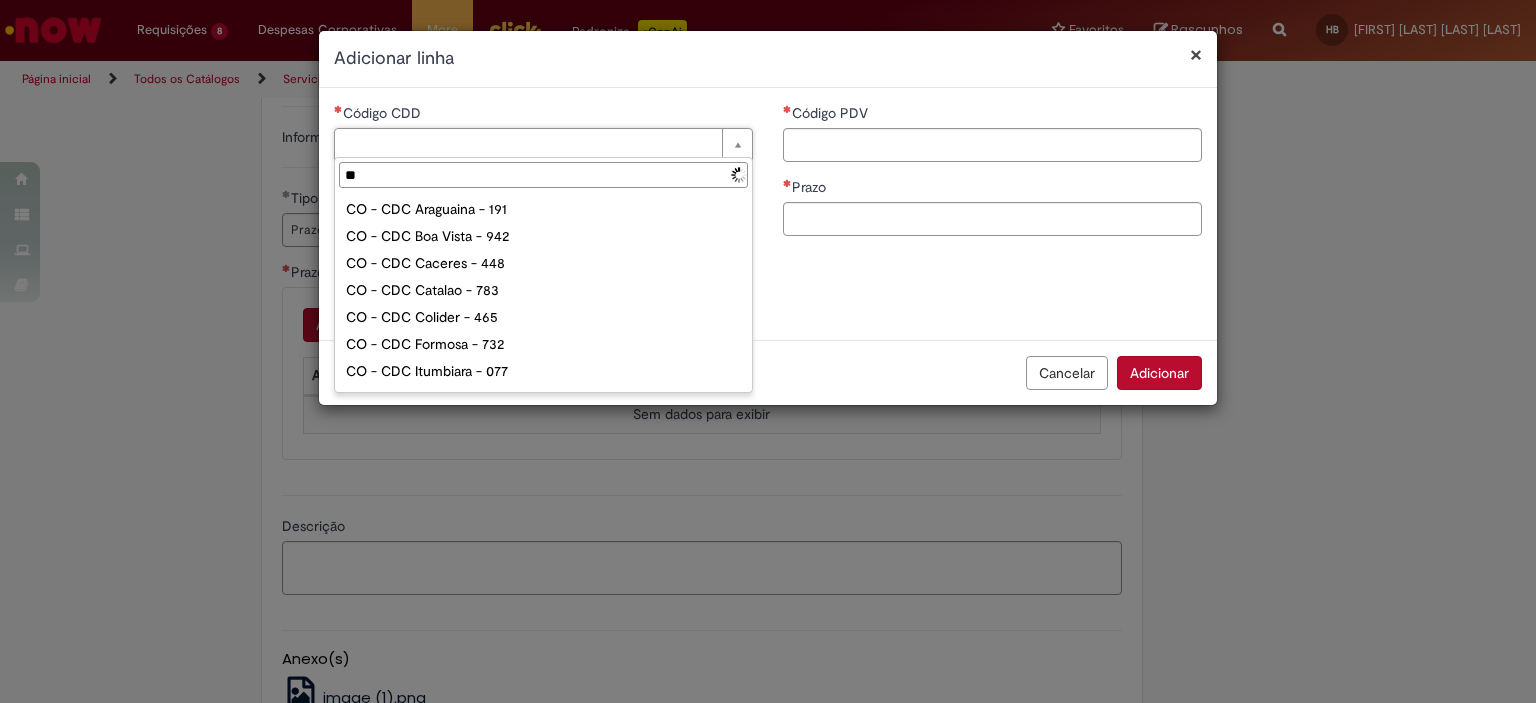 type on "***" 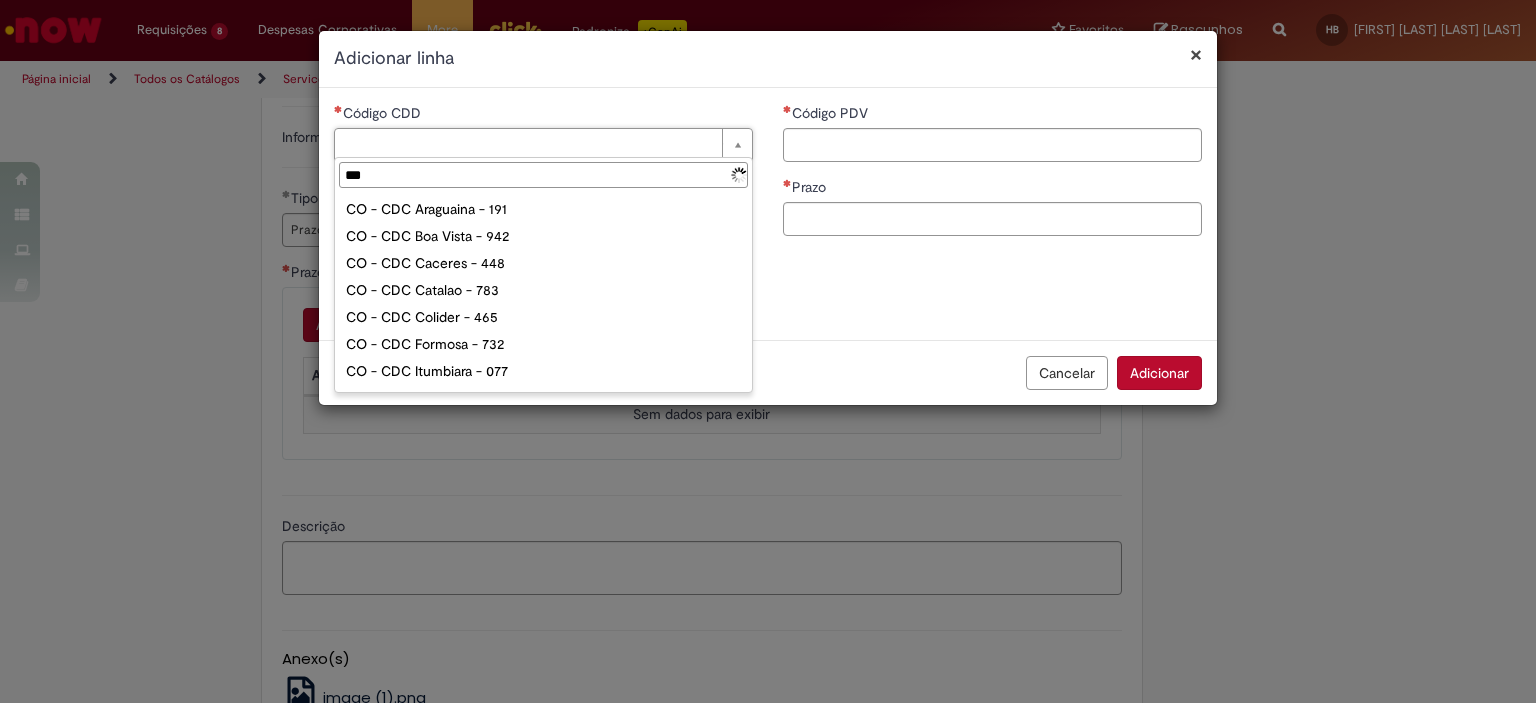 type on "**********" 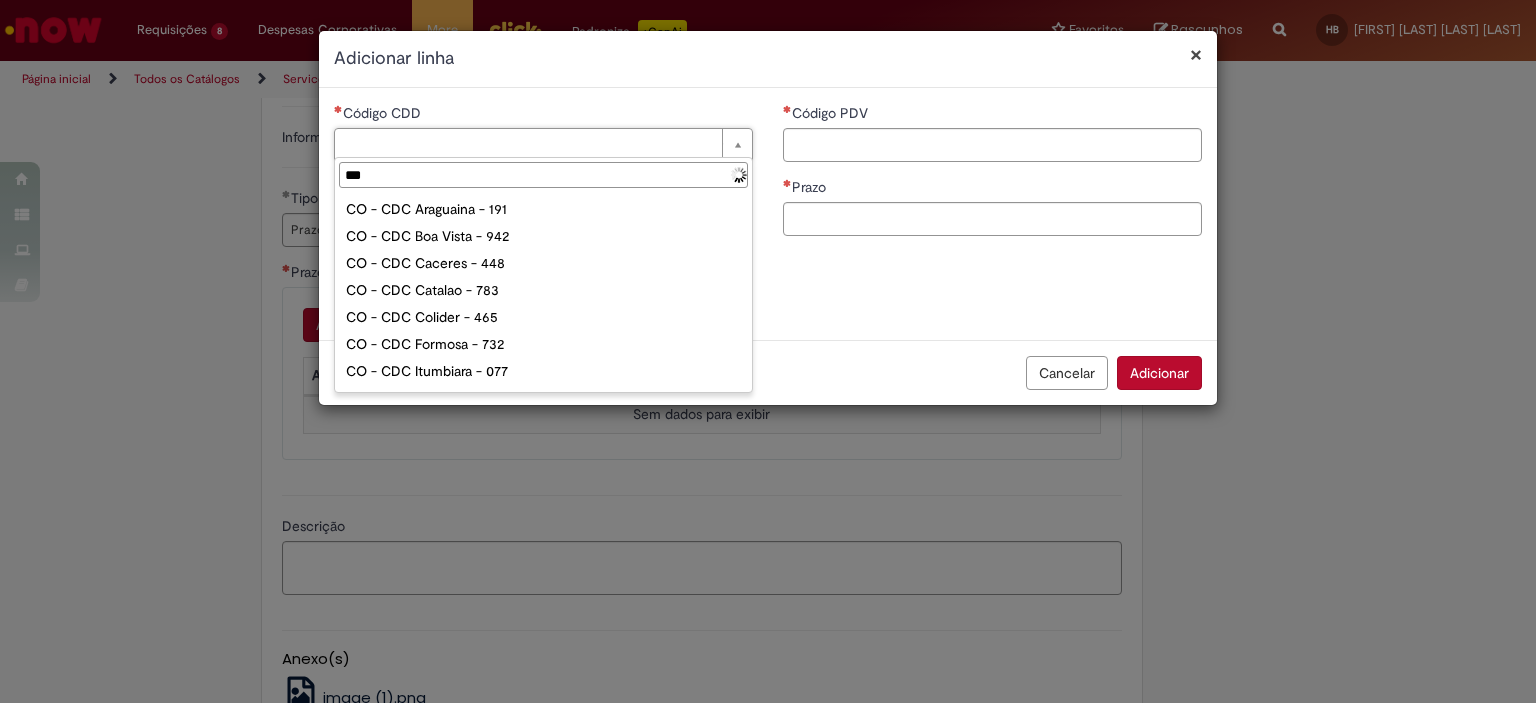 type on "**********" 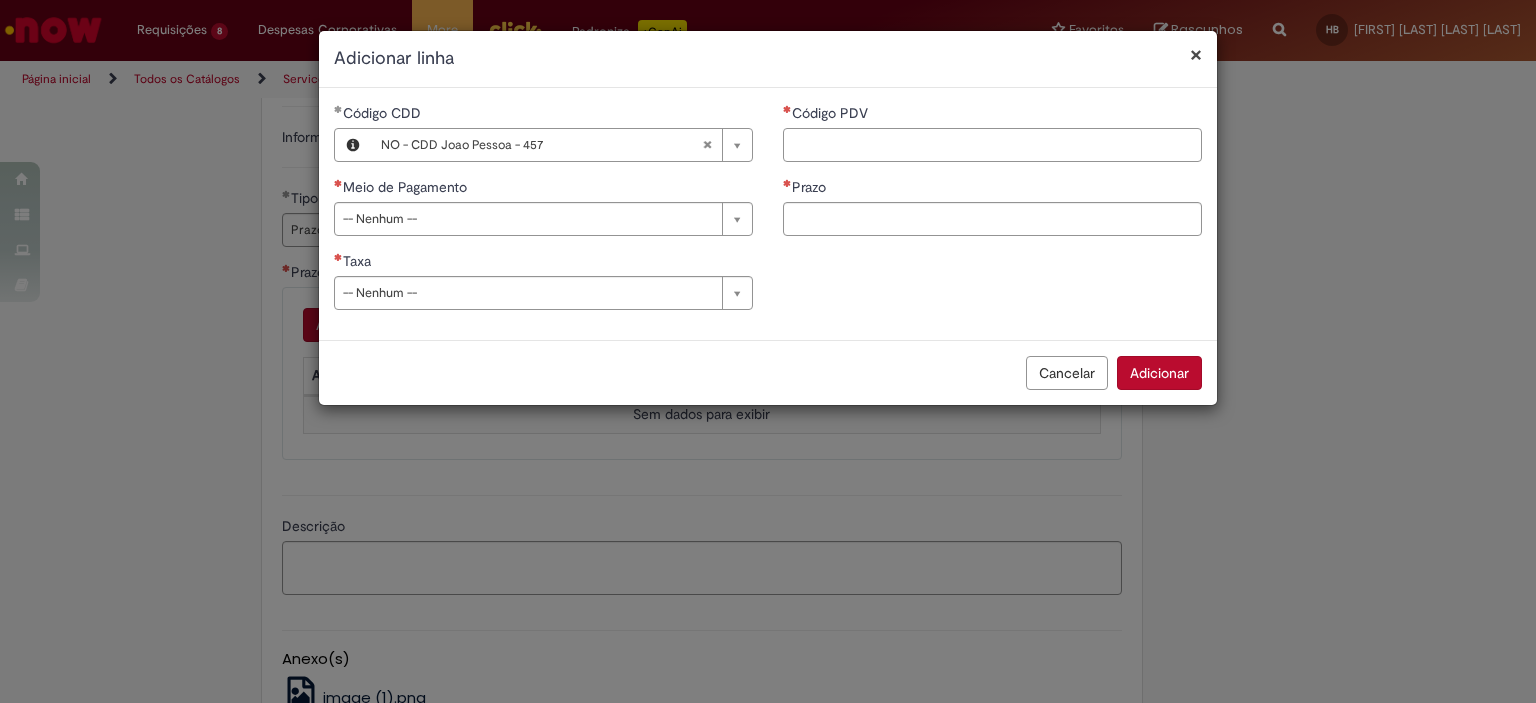 click on "Código PDV" at bounding box center [992, 145] 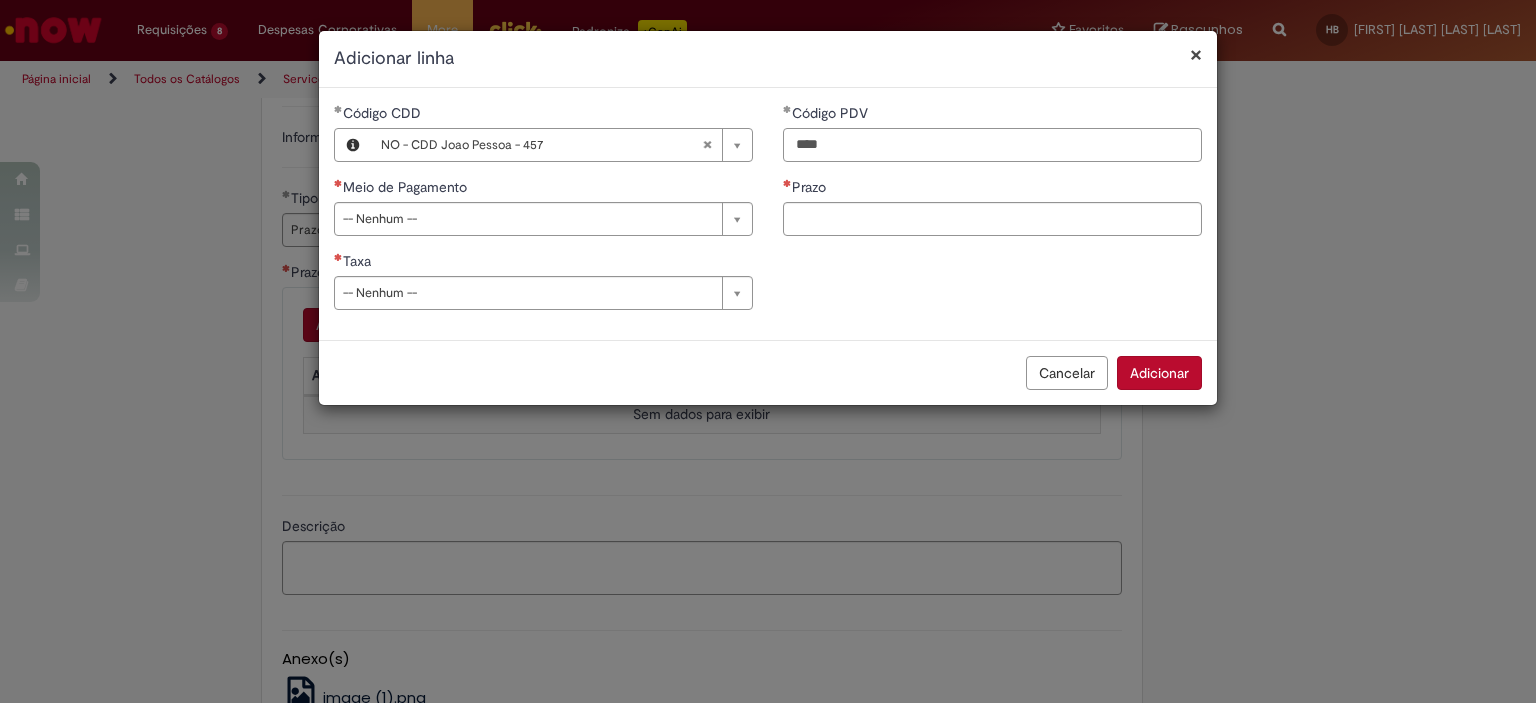 type on "****" 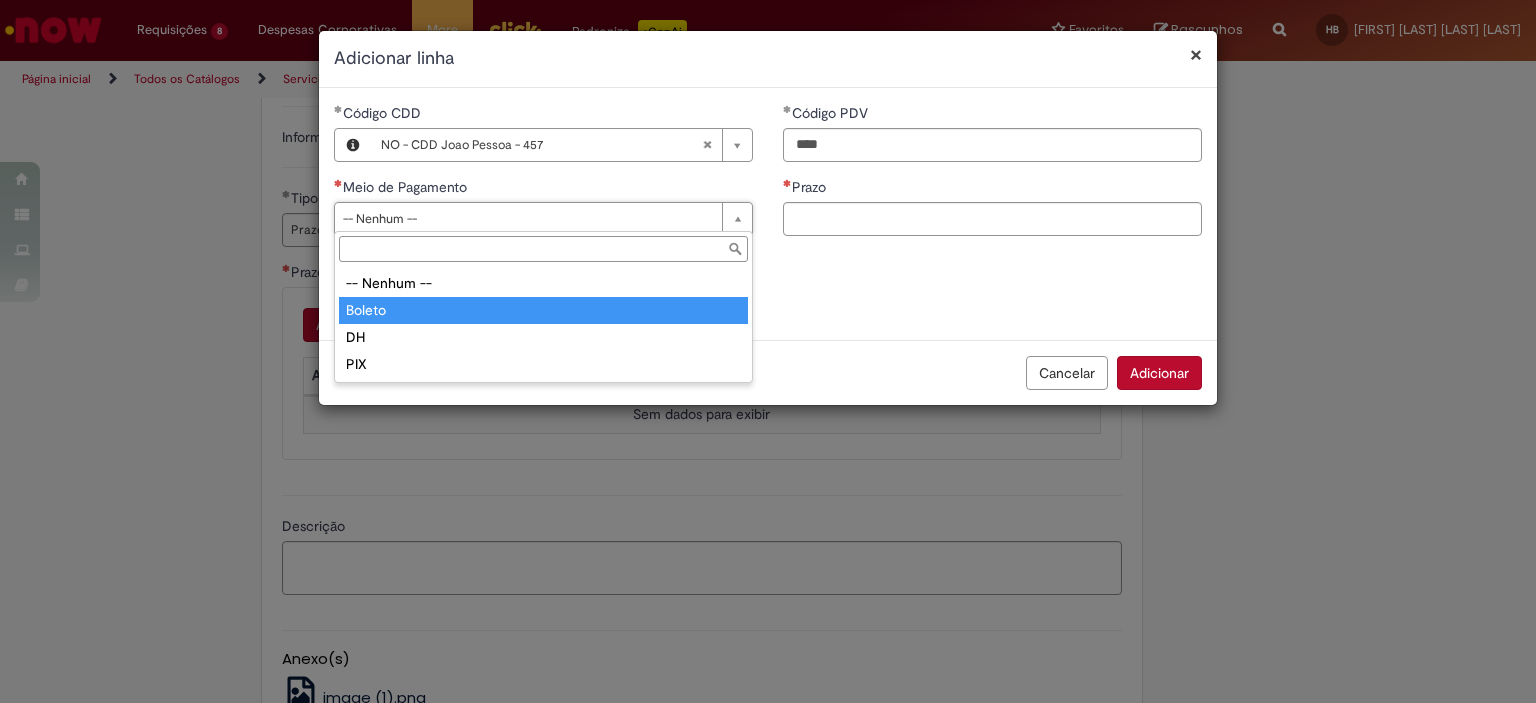 type on "******" 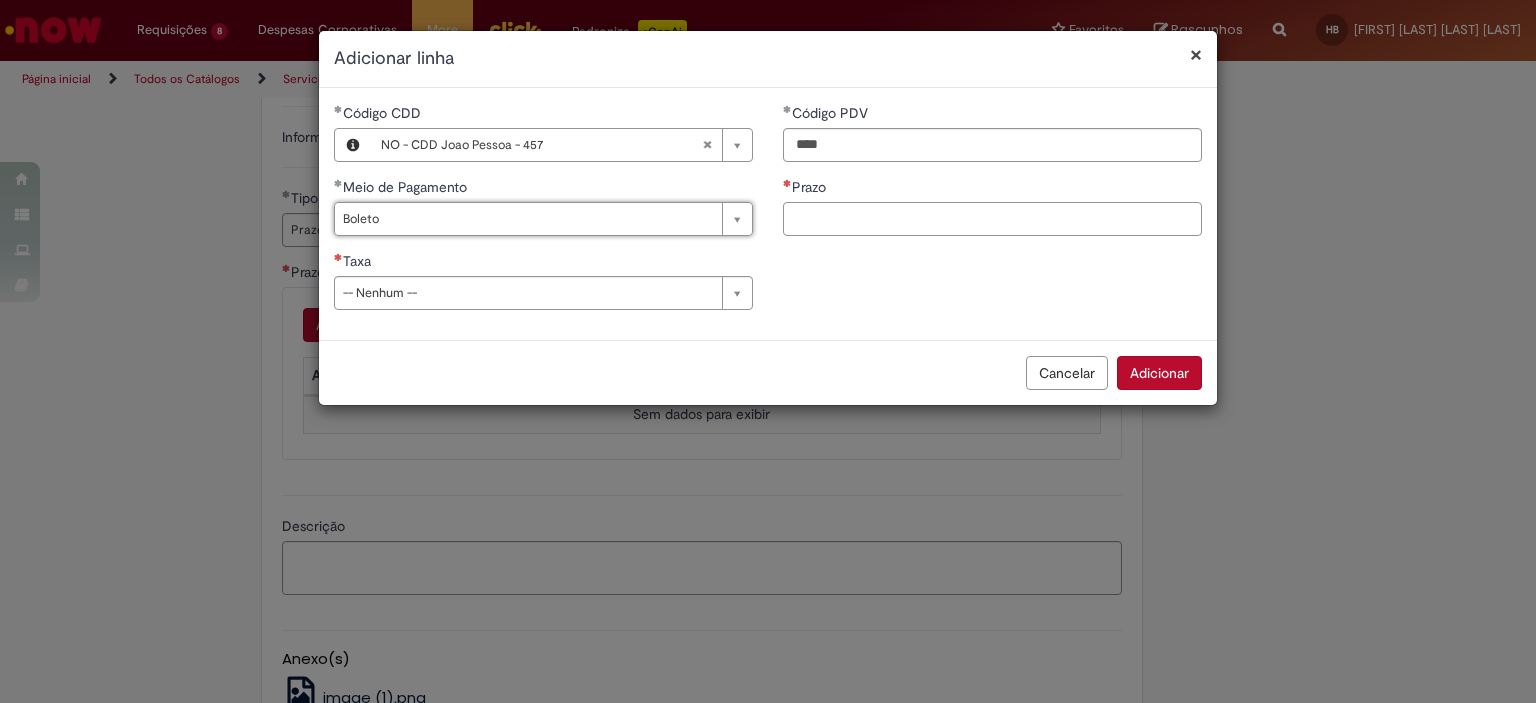 click on "Prazo" at bounding box center (992, 219) 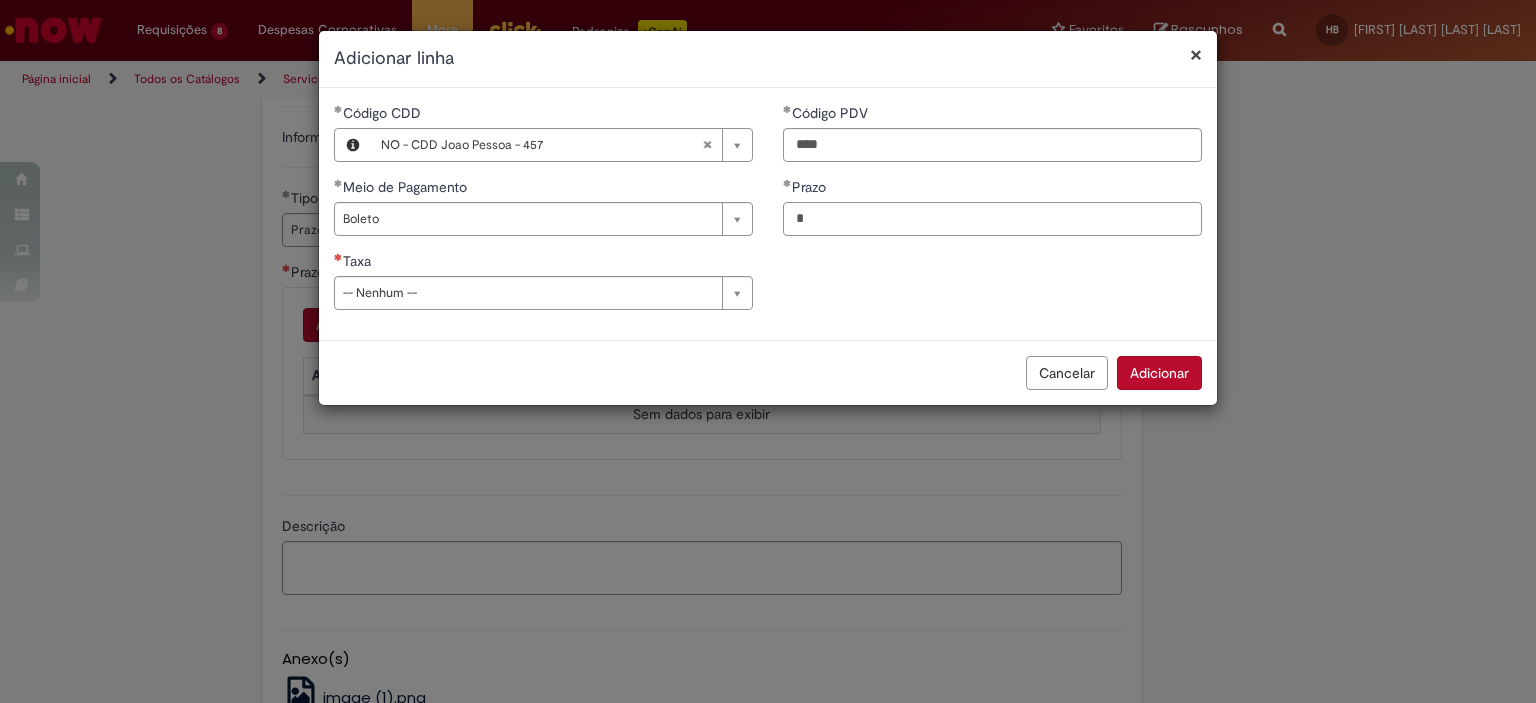 type on "*" 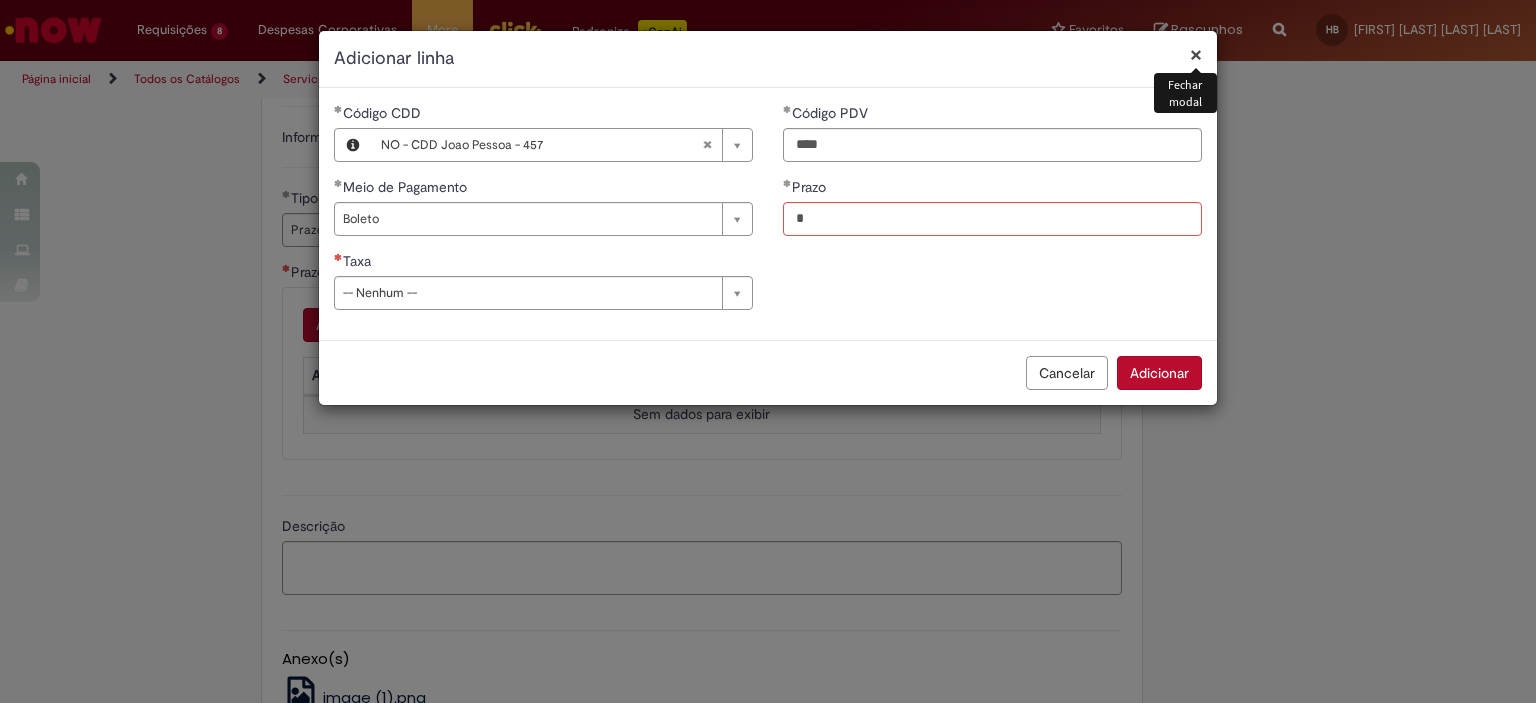 click on "×" at bounding box center [1196, 54] 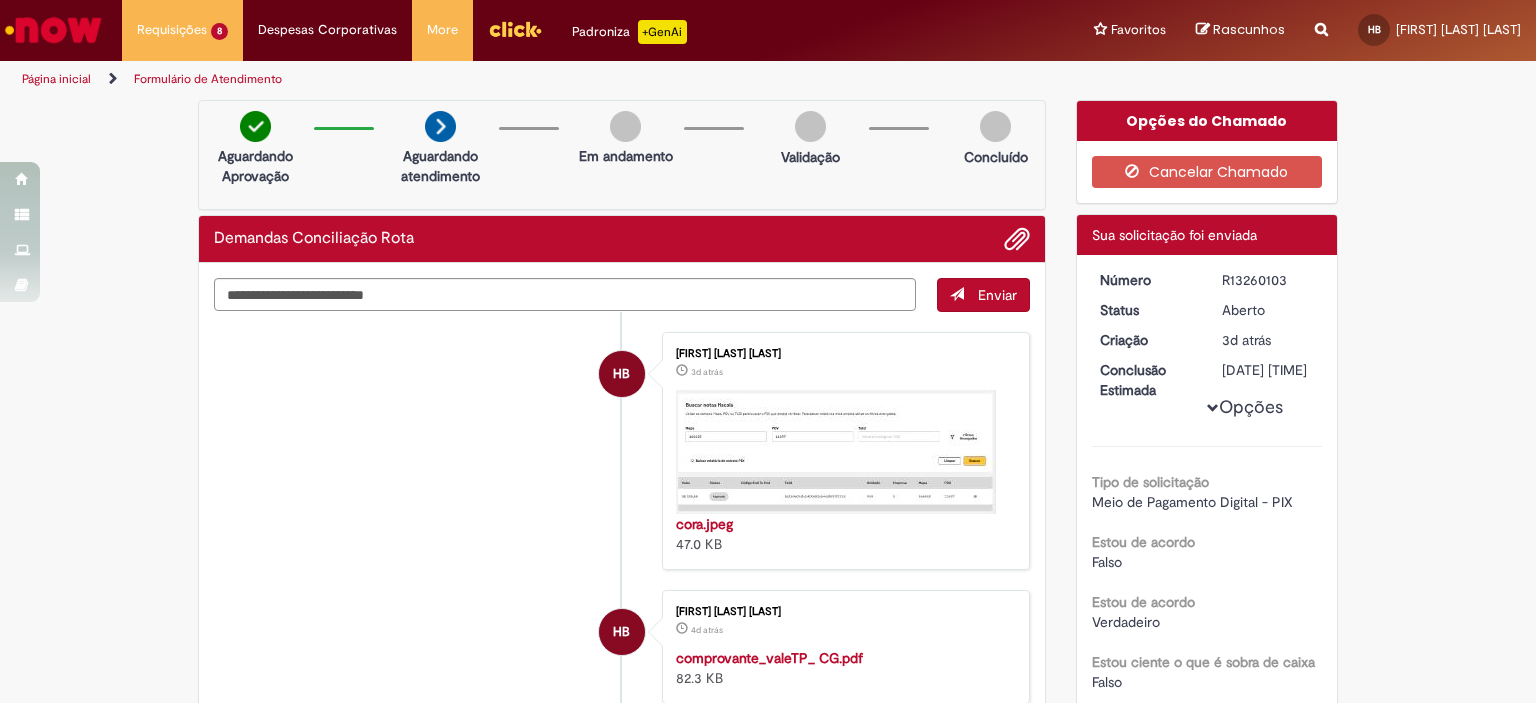 scroll, scrollTop: 0, scrollLeft: 0, axis: both 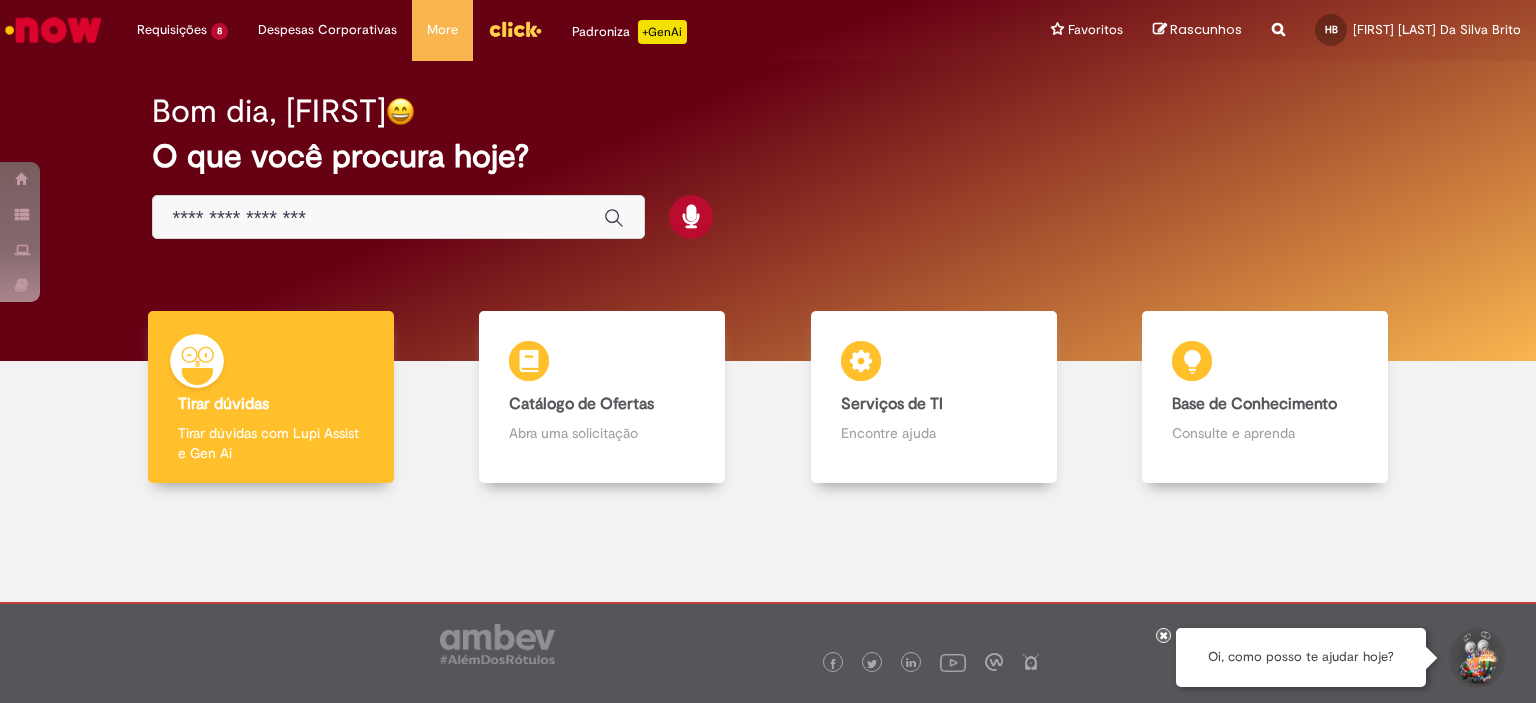 click at bounding box center (398, 217) 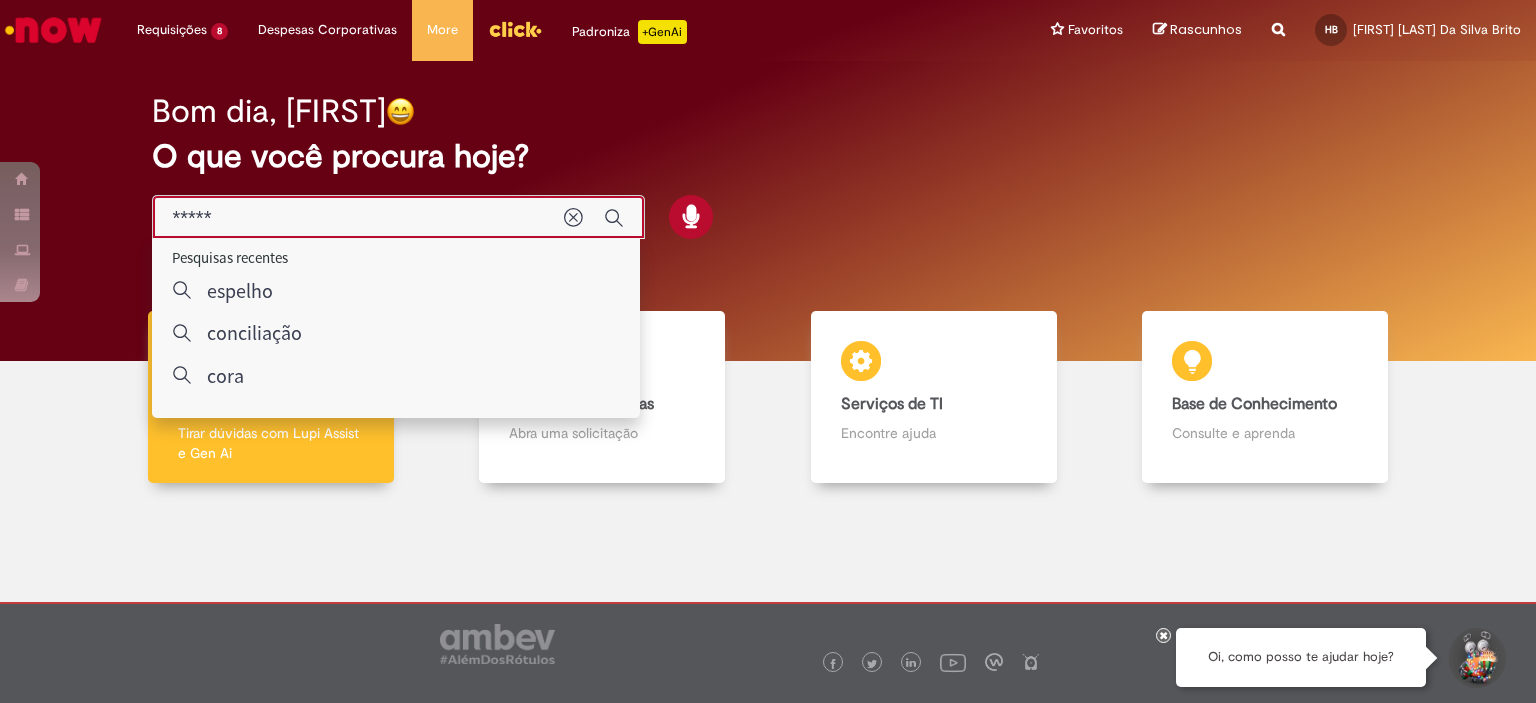 type on "******" 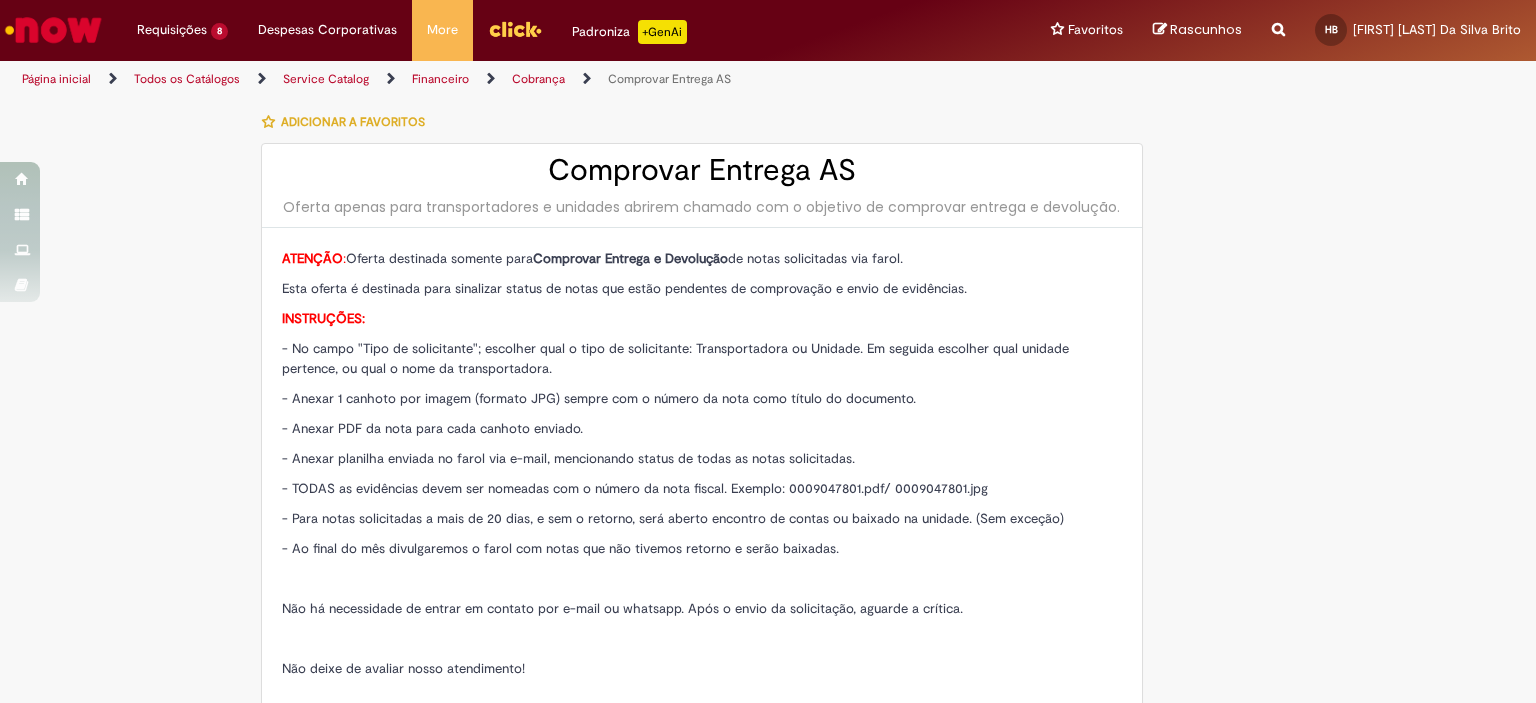 type on "********" 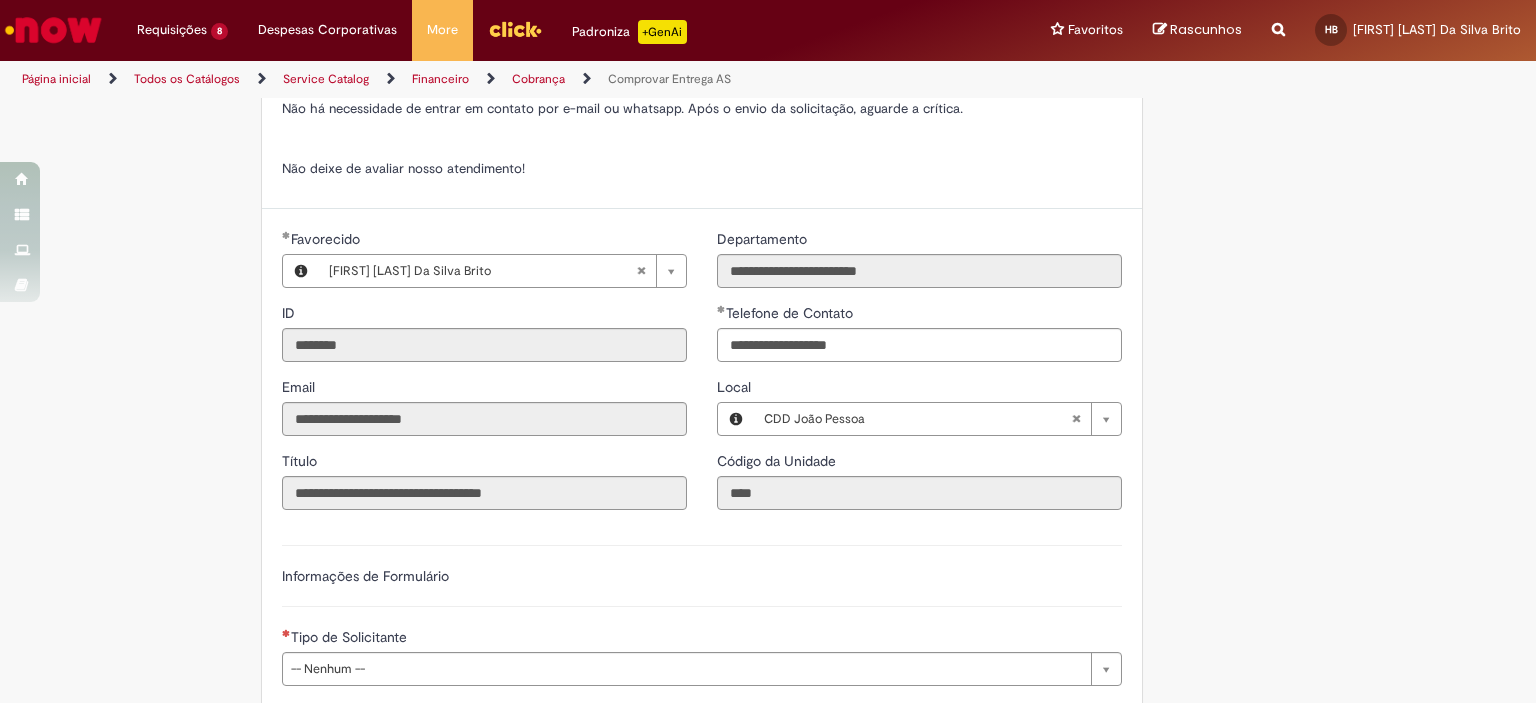 scroll, scrollTop: 800, scrollLeft: 0, axis: vertical 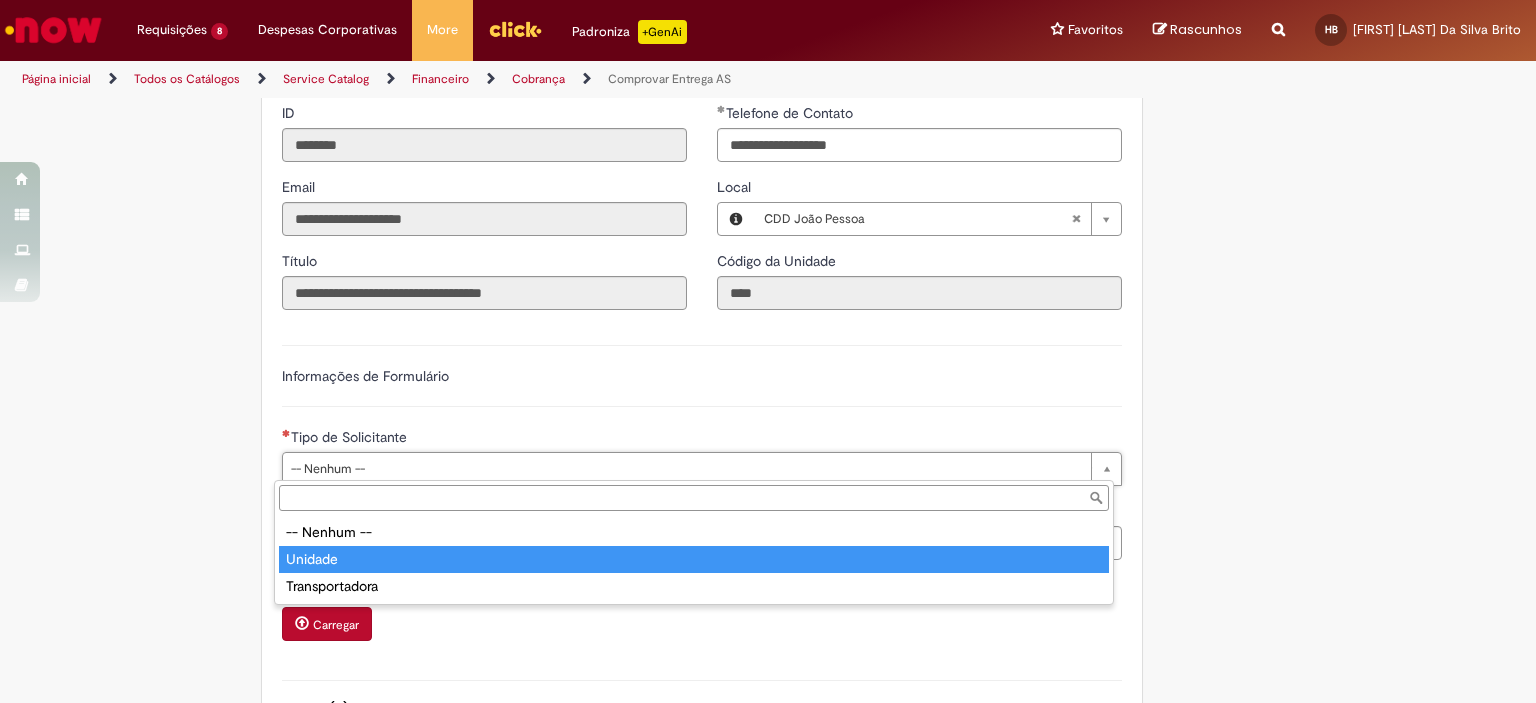 type on "*******" 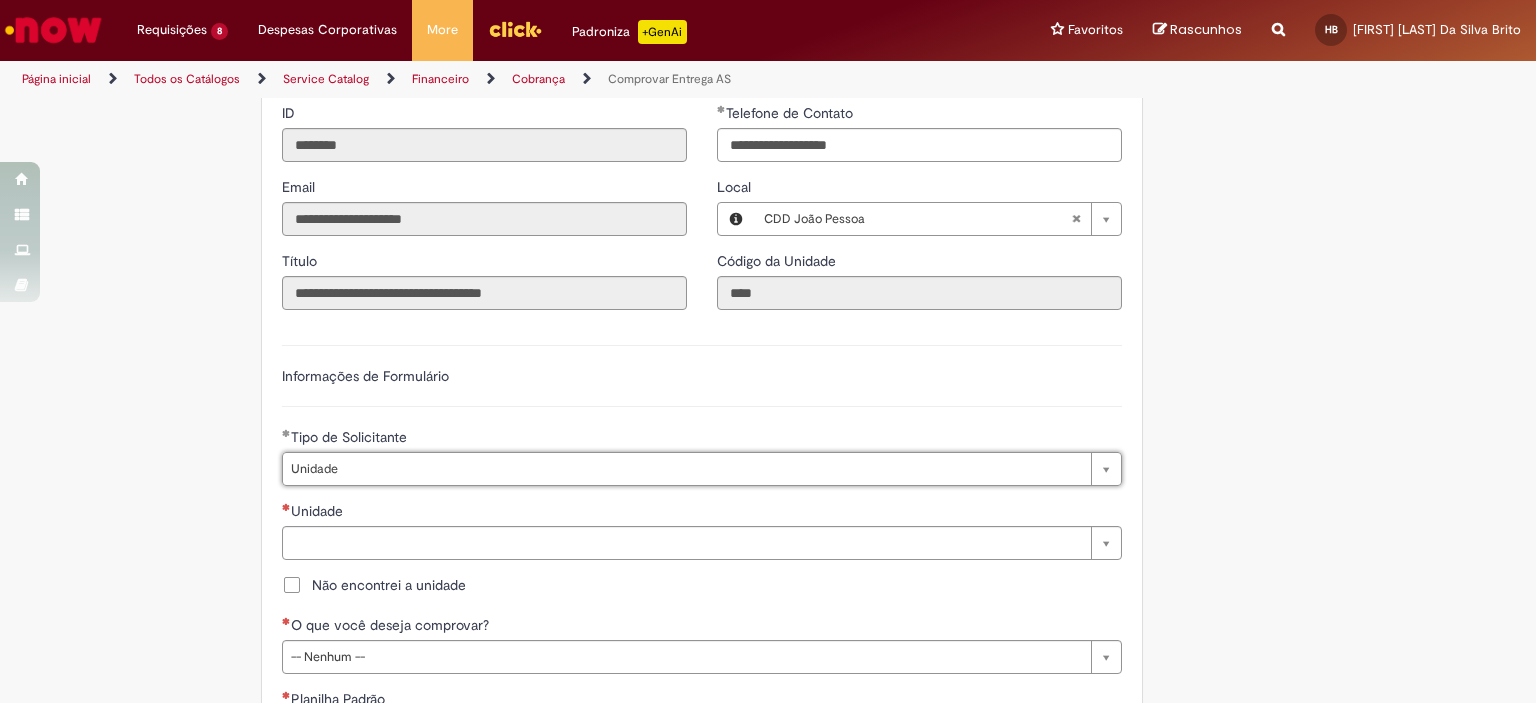 scroll, scrollTop: 900, scrollLeft: 0, axis: vertical 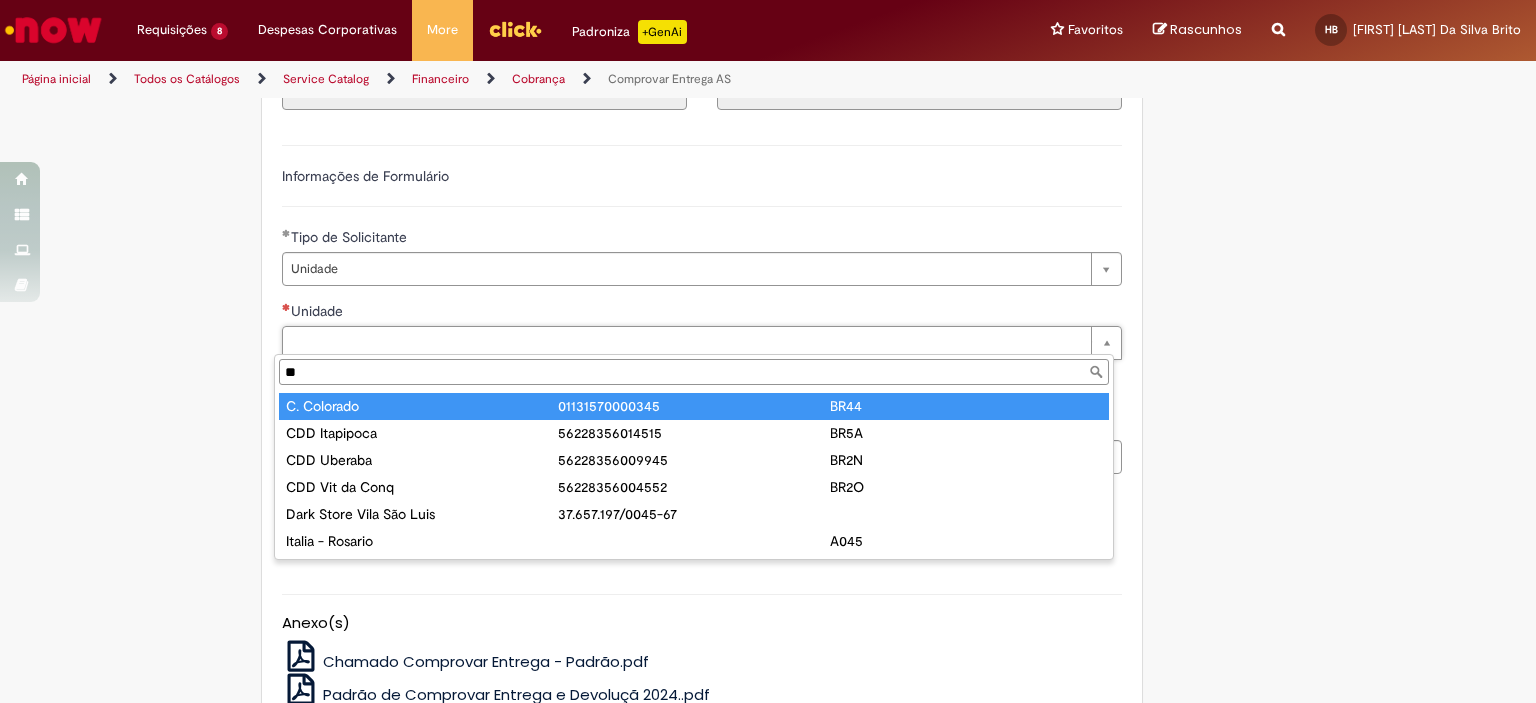 type on "*" 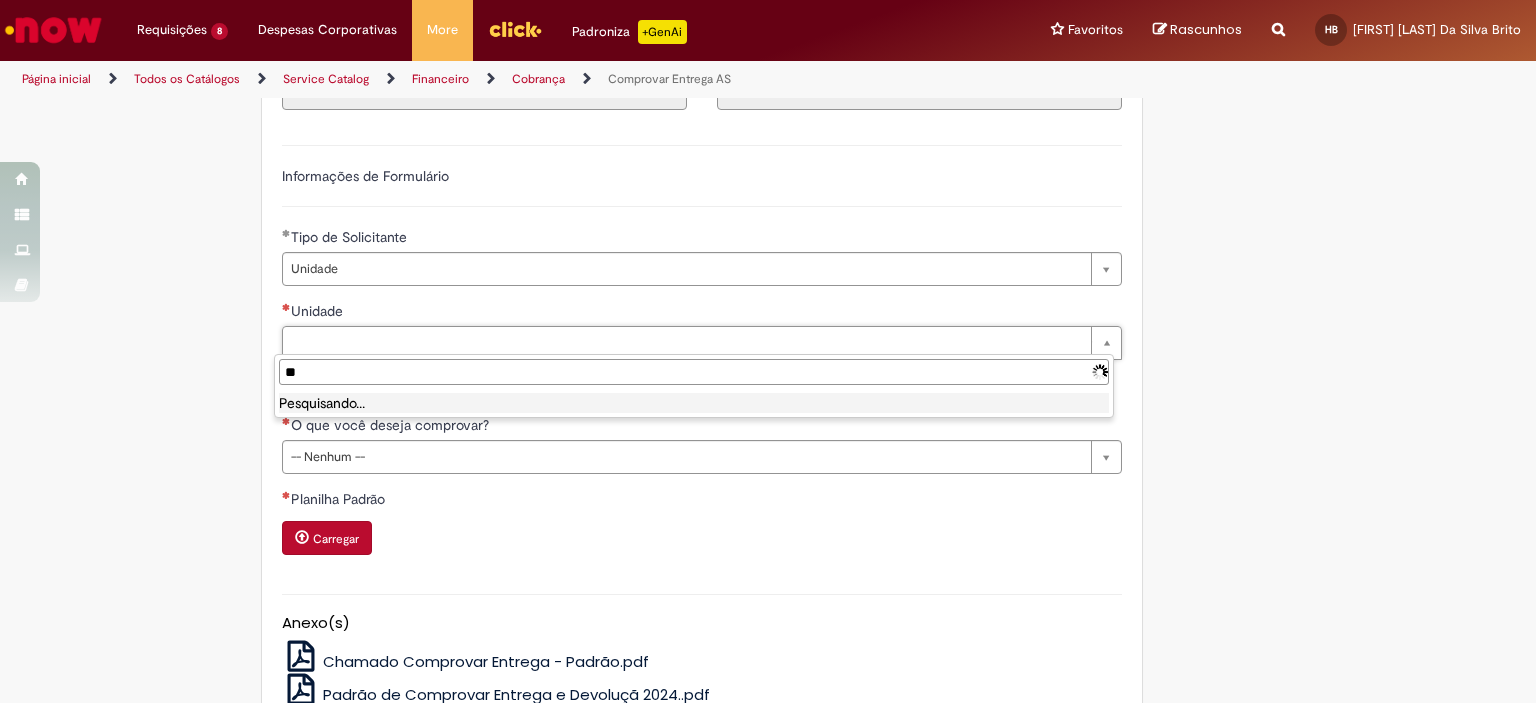 type on "*" 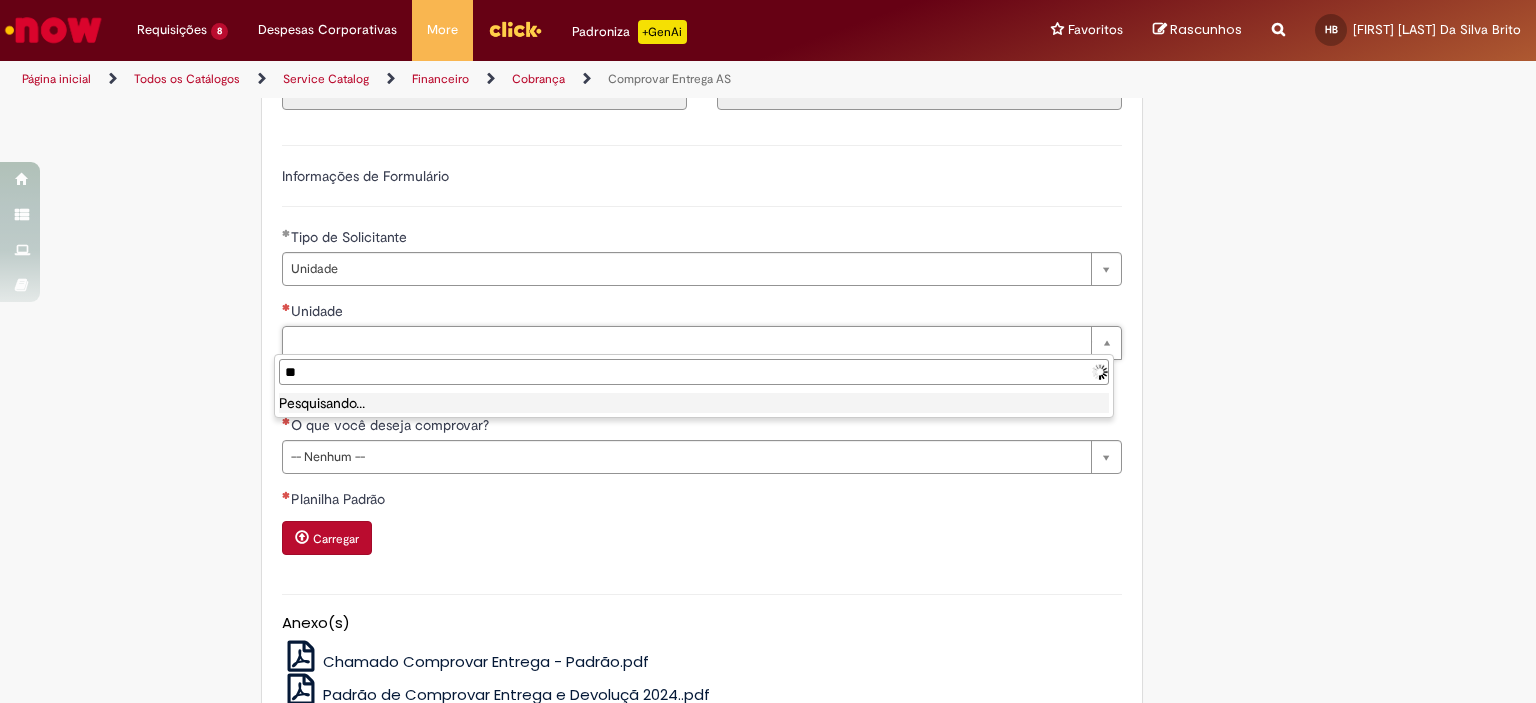 type on "*" 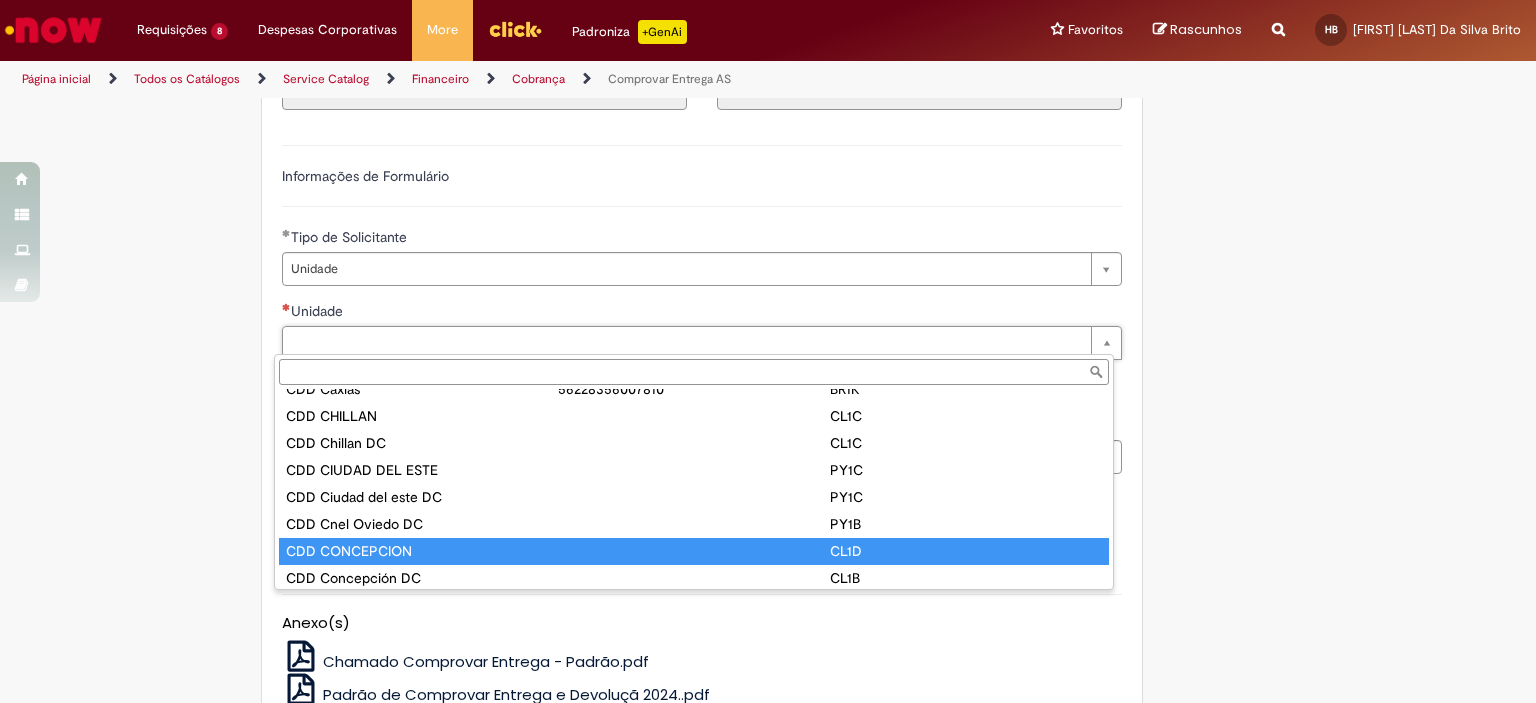 scroll, scrollTop: 3128, scrollLeft: 0, axis: vertical 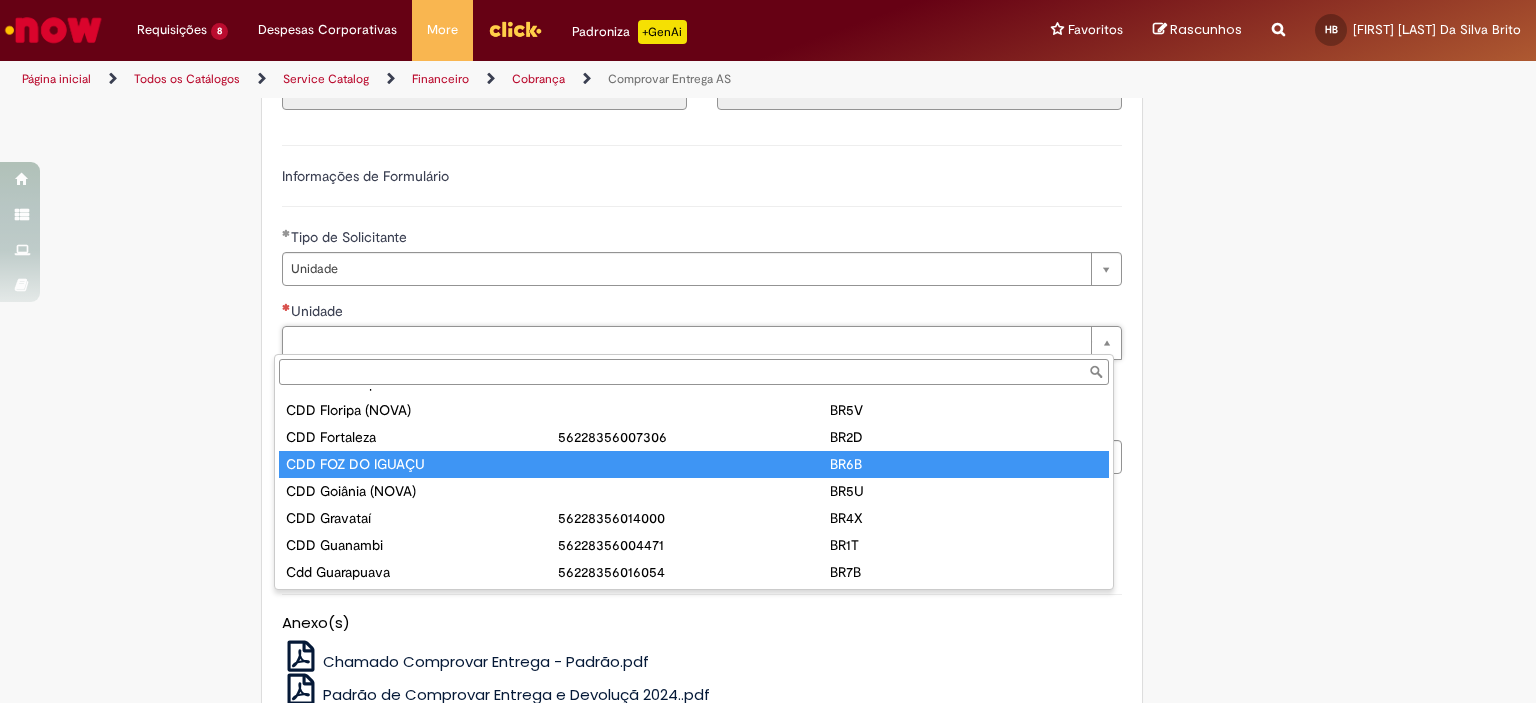 click on "Unidade" at bounding box center [694, 372] 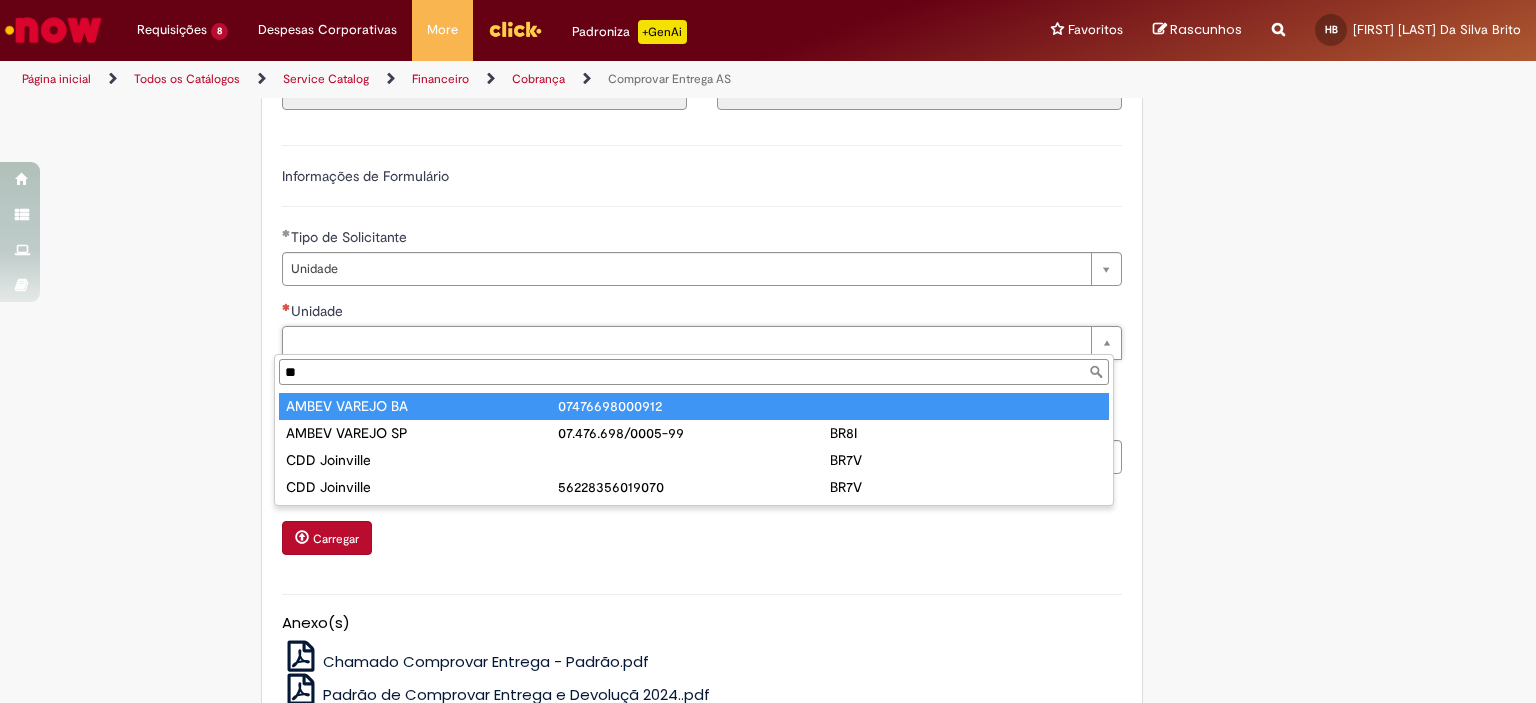 scroll, scrollTop: 0, scrollLeft: 0, axis: both 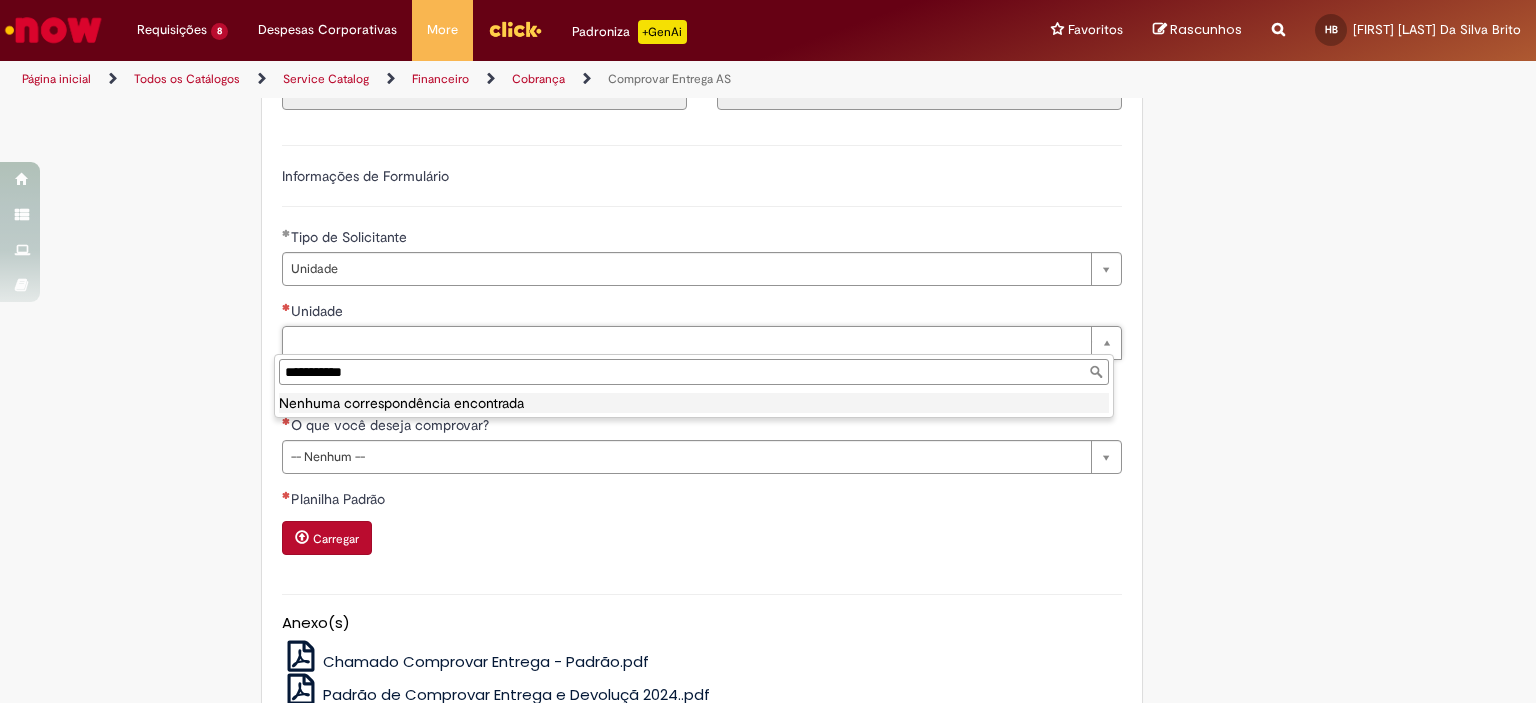 type on "**********" 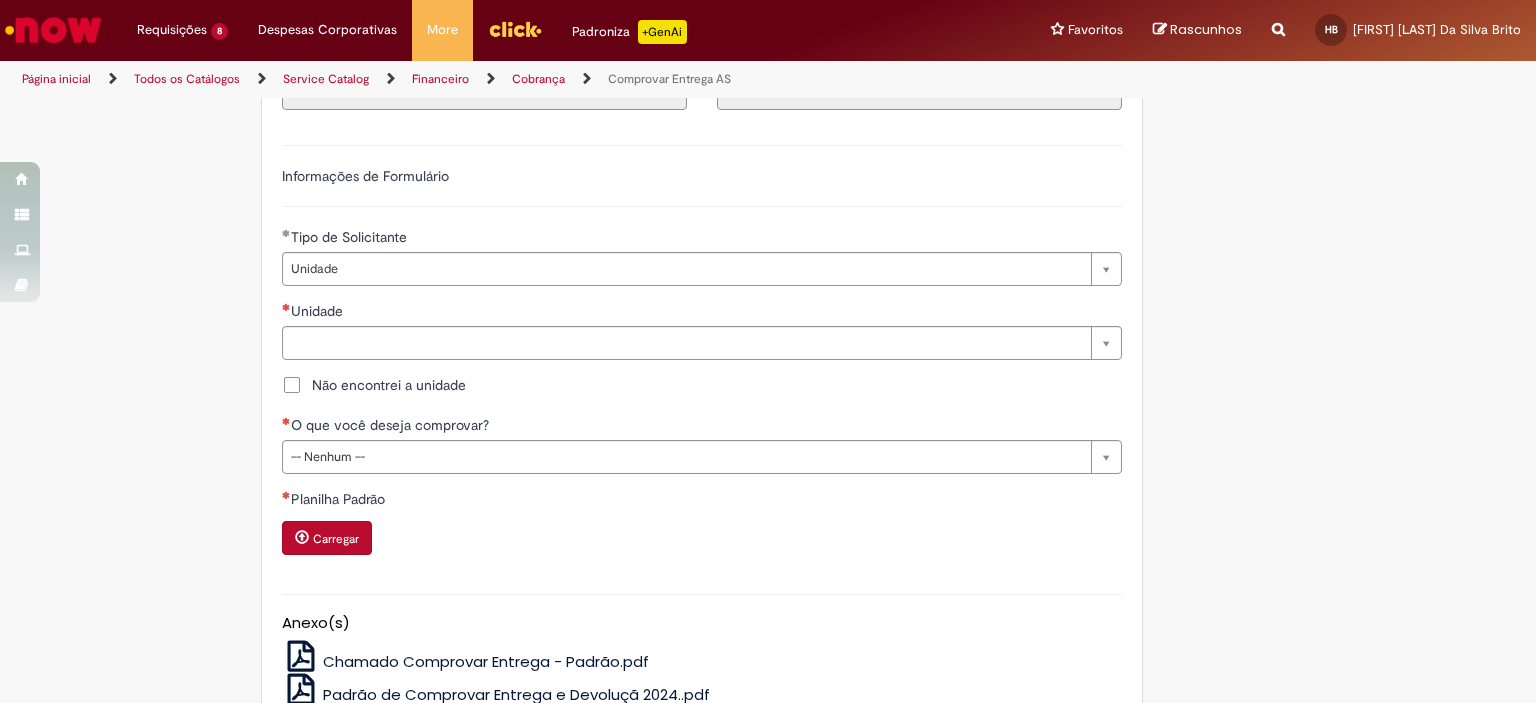 click on "Não encontrei a unidade" at bounding box center [389, 385] 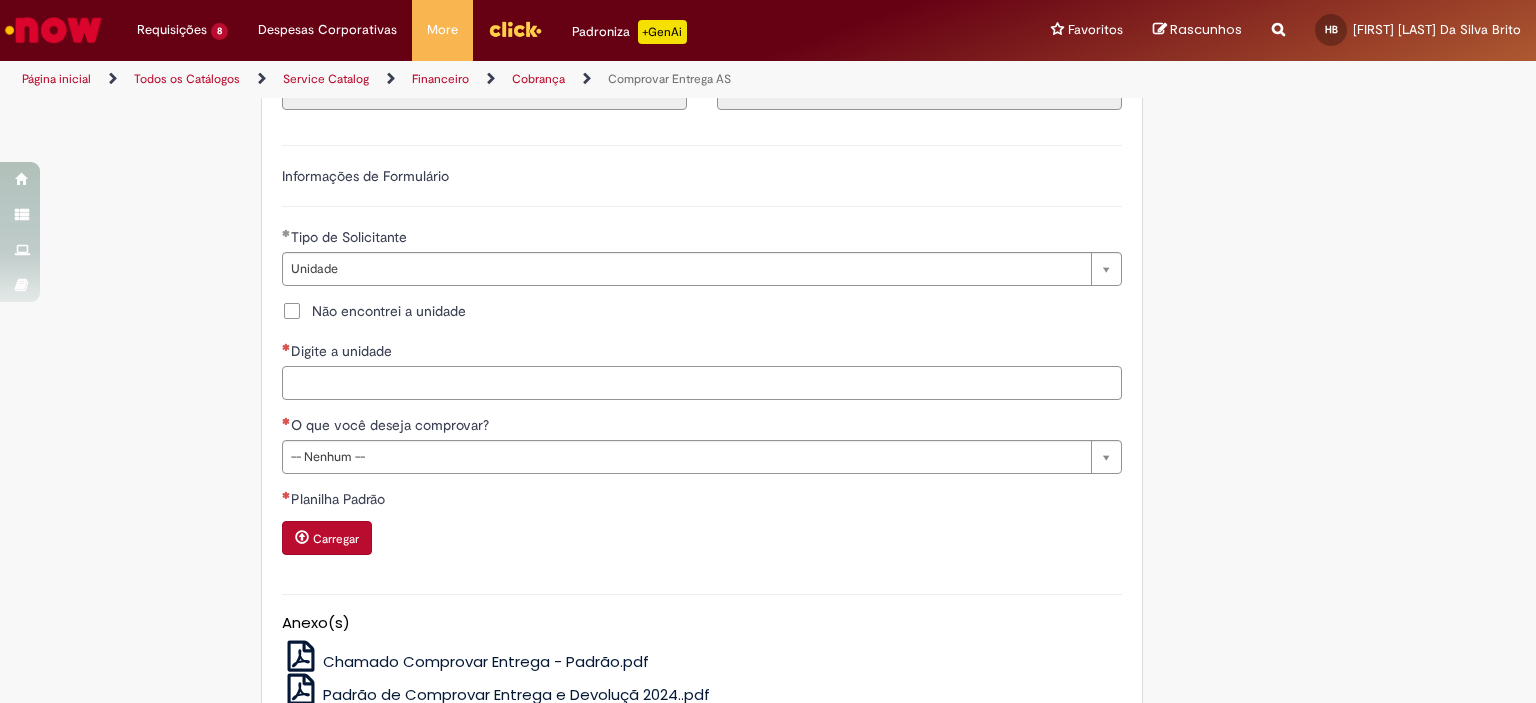 click on "Digite a unidade" at bounding box center [702, 383] 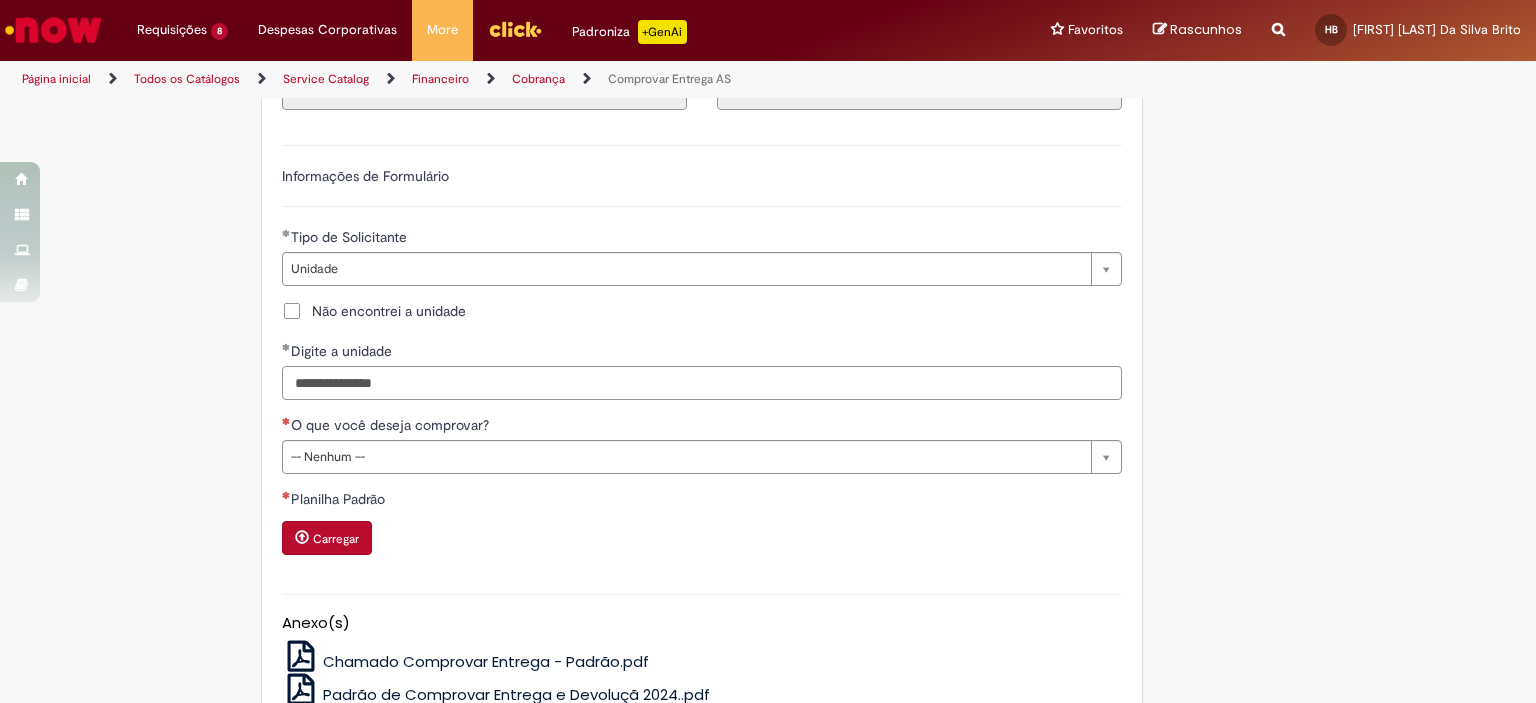 type on "**********" 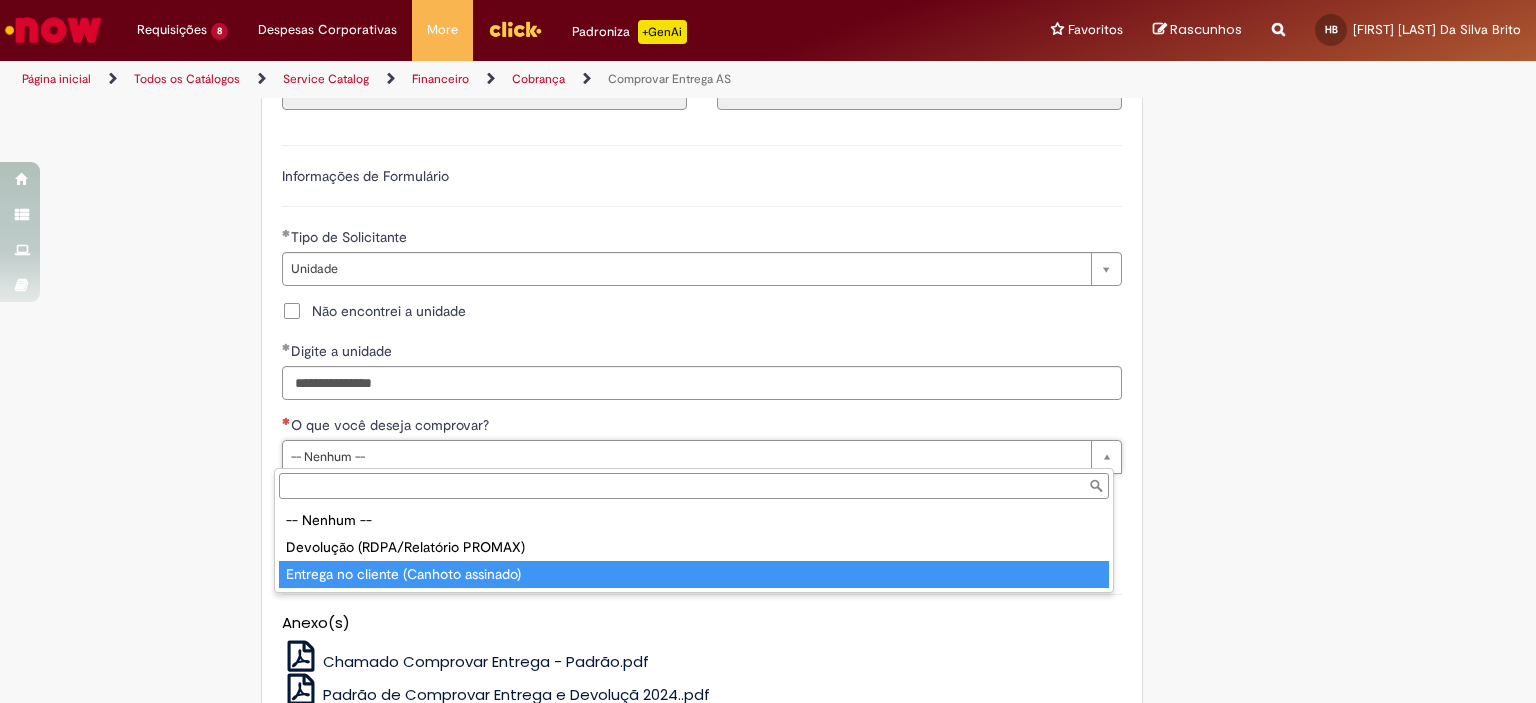 type on "**********" 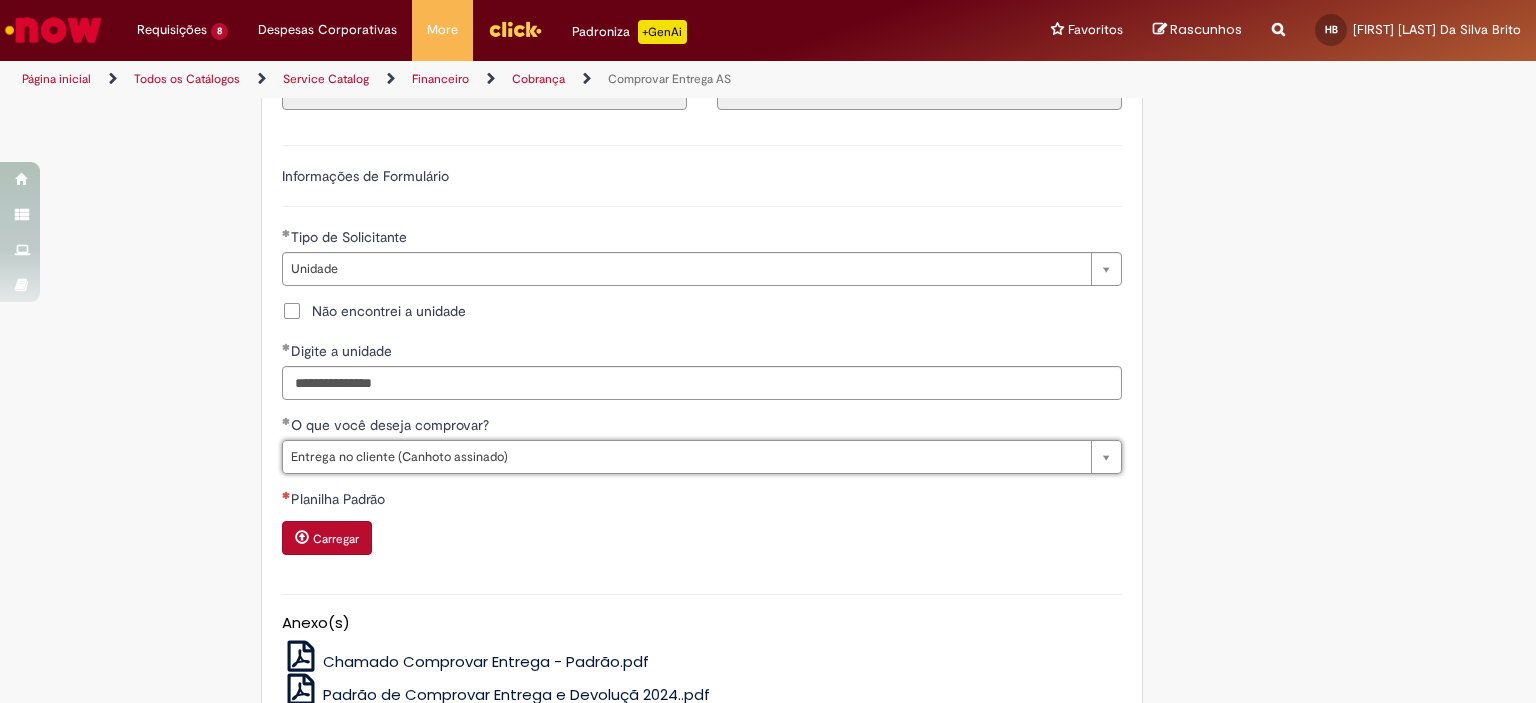 click on "Carregar" at bounding box center (336, 539) 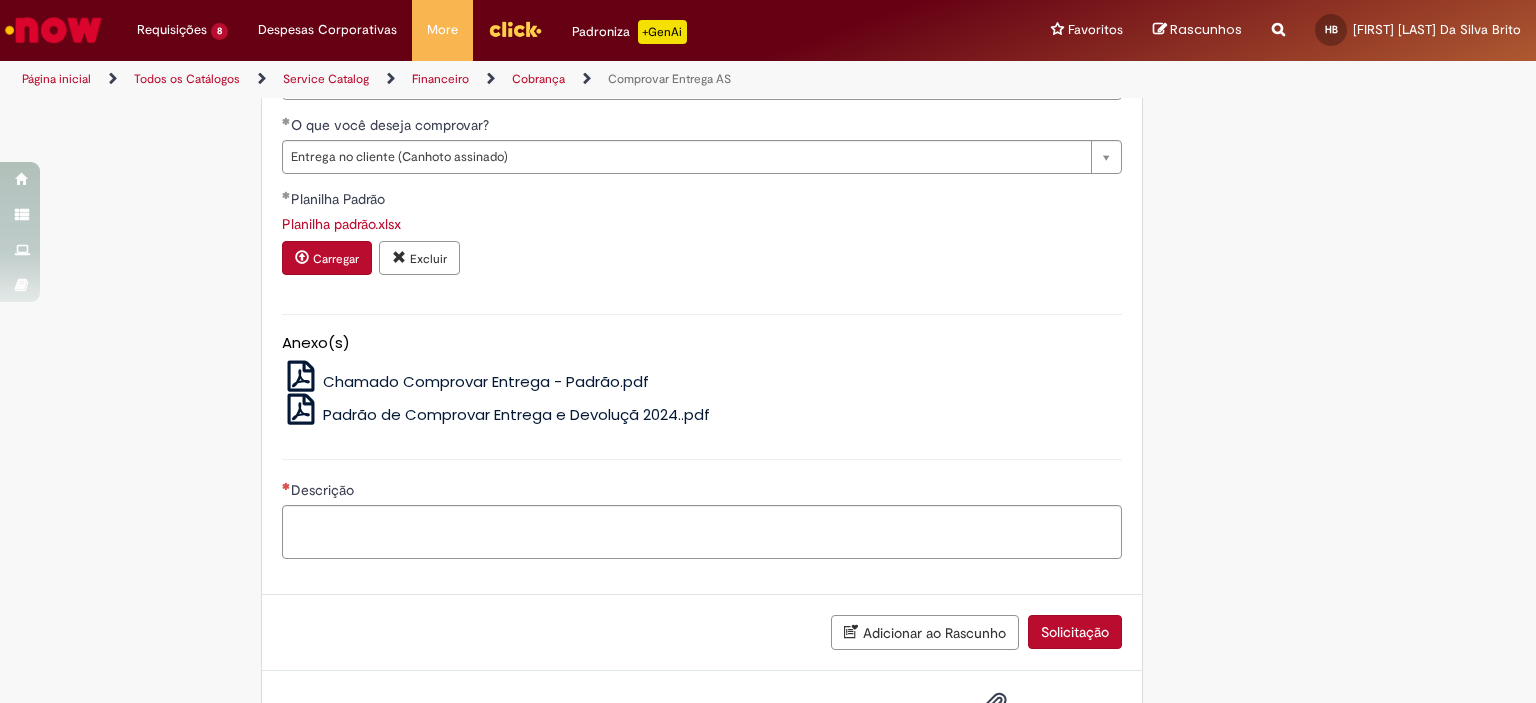 scroll, scrollTop: 1272, scrollLeft: 0, axis: vertical 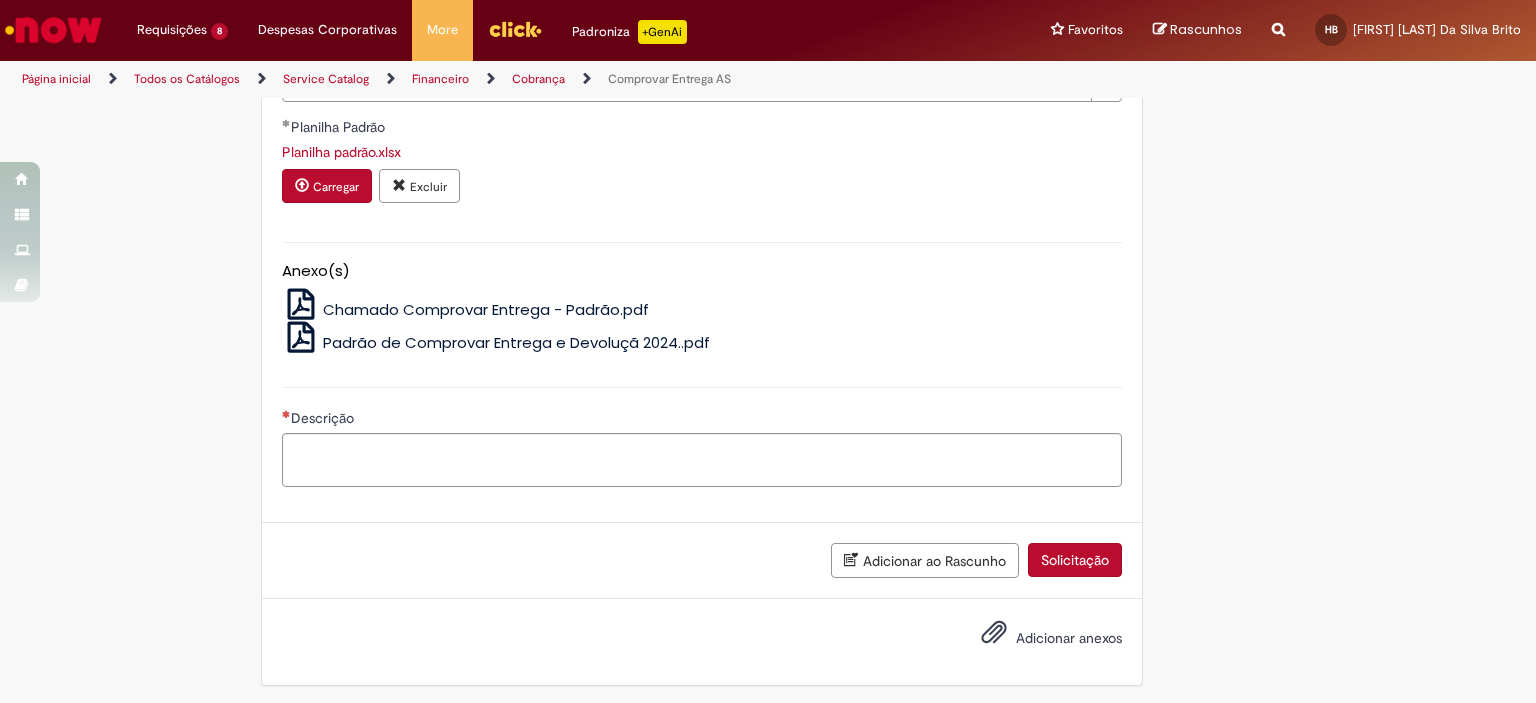 click on "Adicionar anexos" at bounding box center [1069, 638] 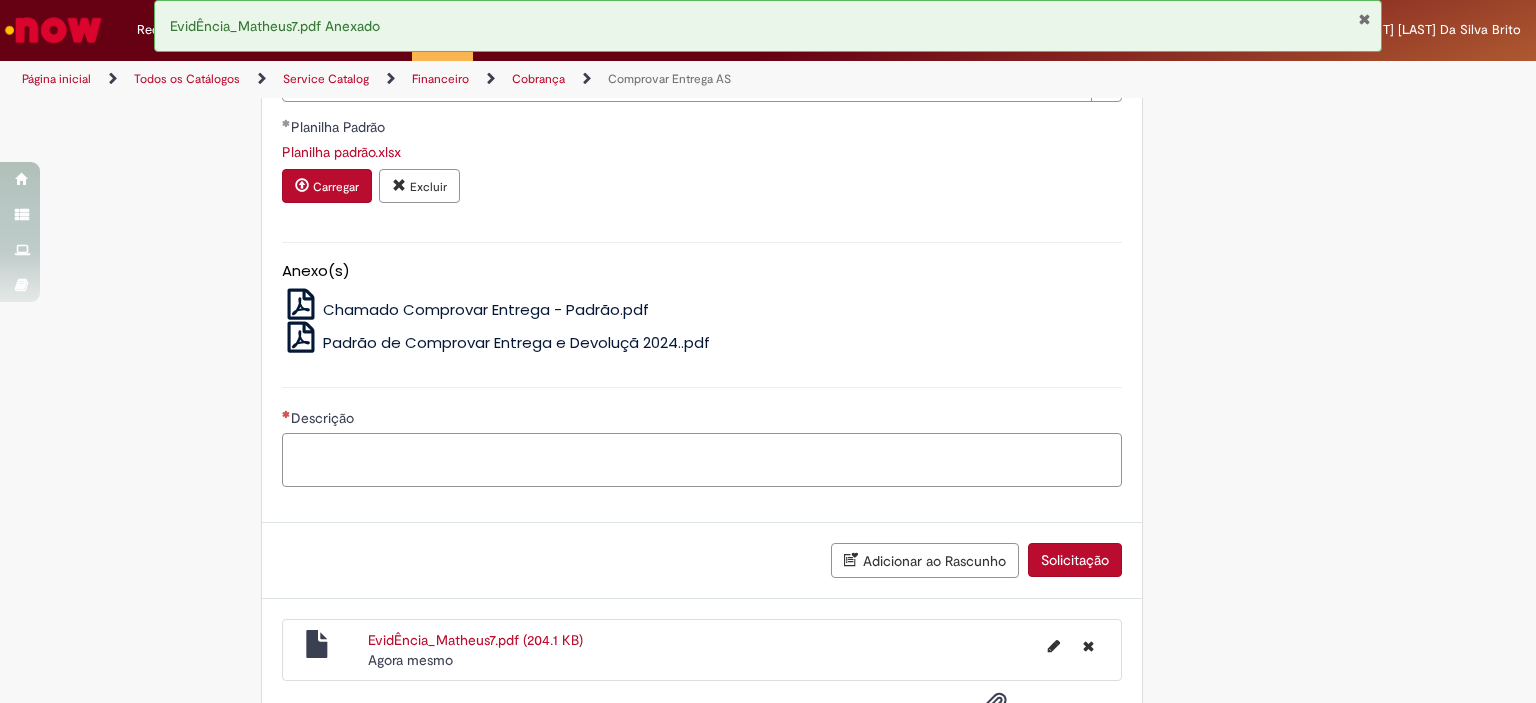 click on "Descrição" at bounding box center (702, 460) 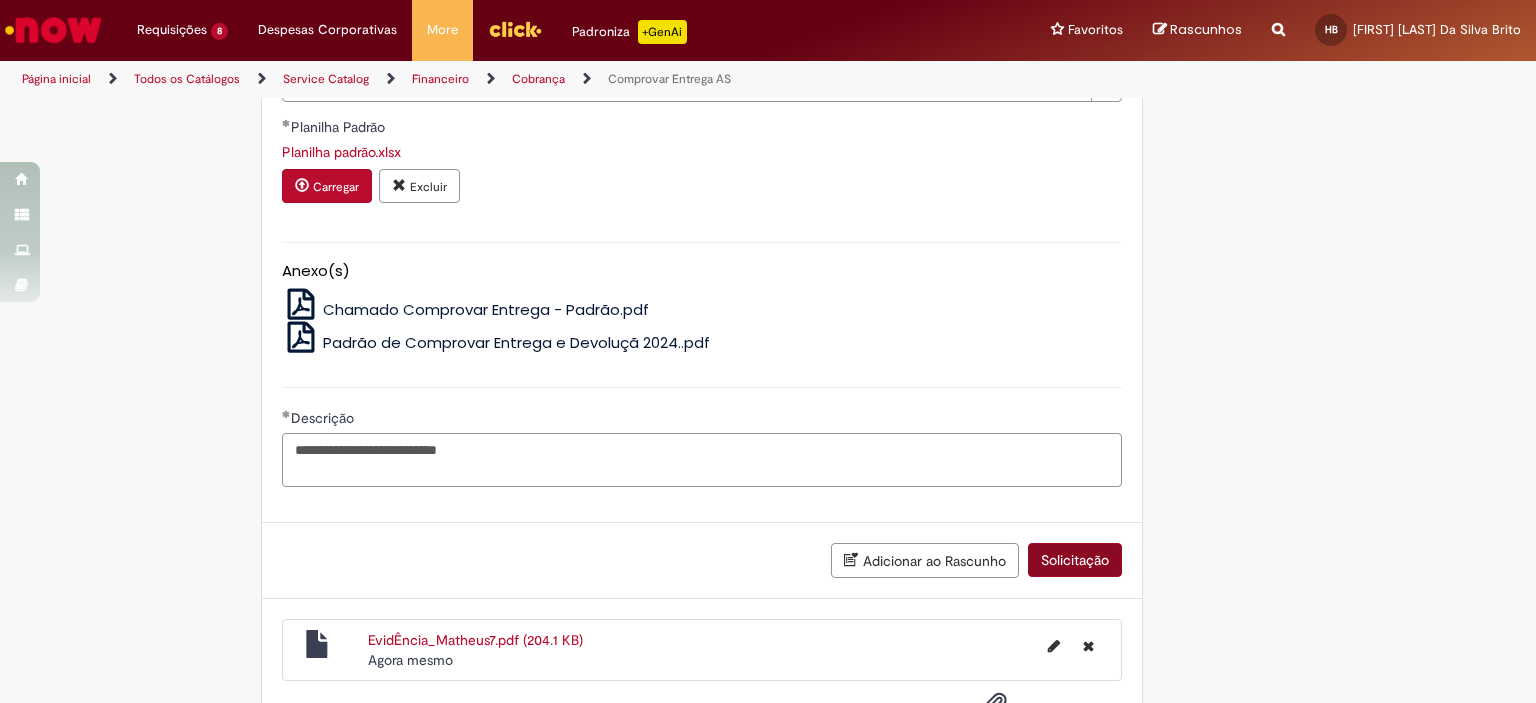 type on "**********" 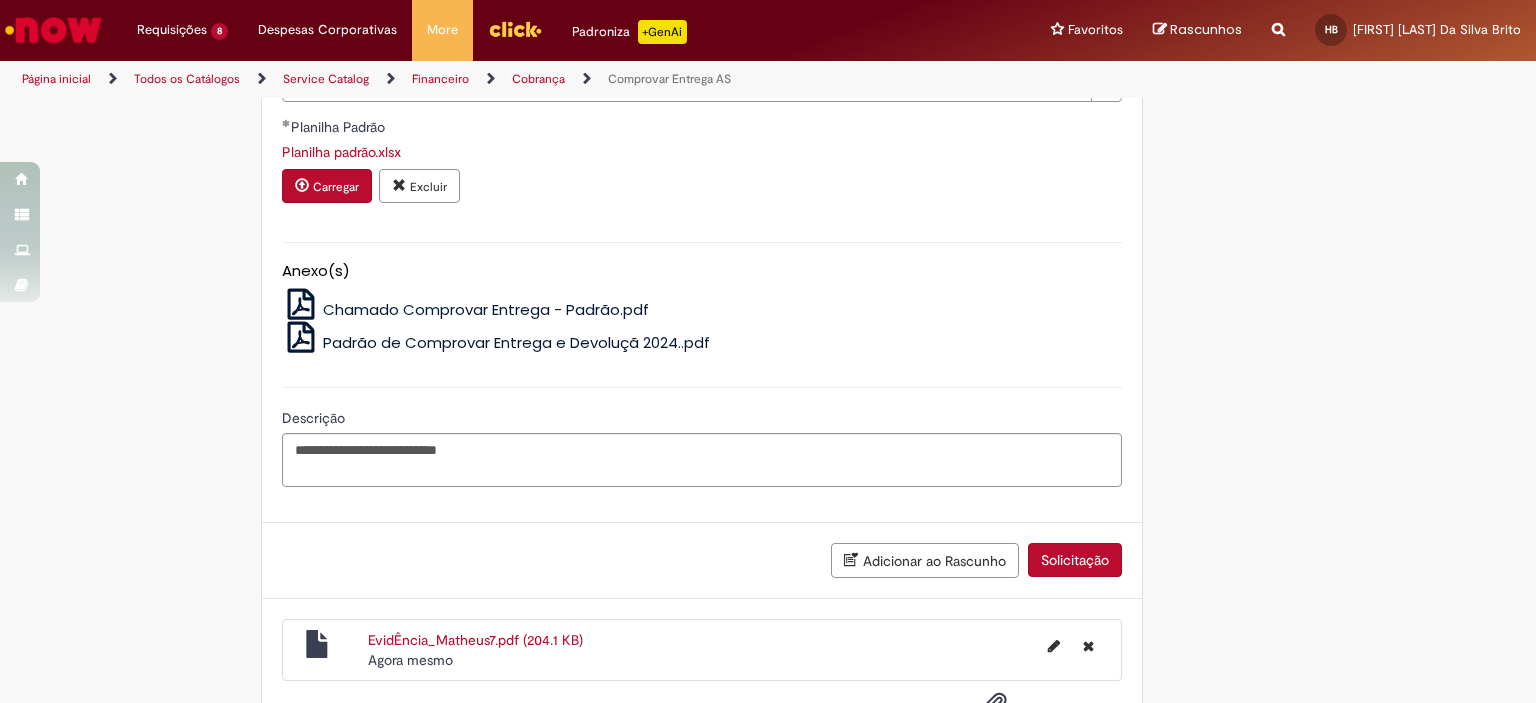 click on "Solicitação" at bounding box center [1075, 560] 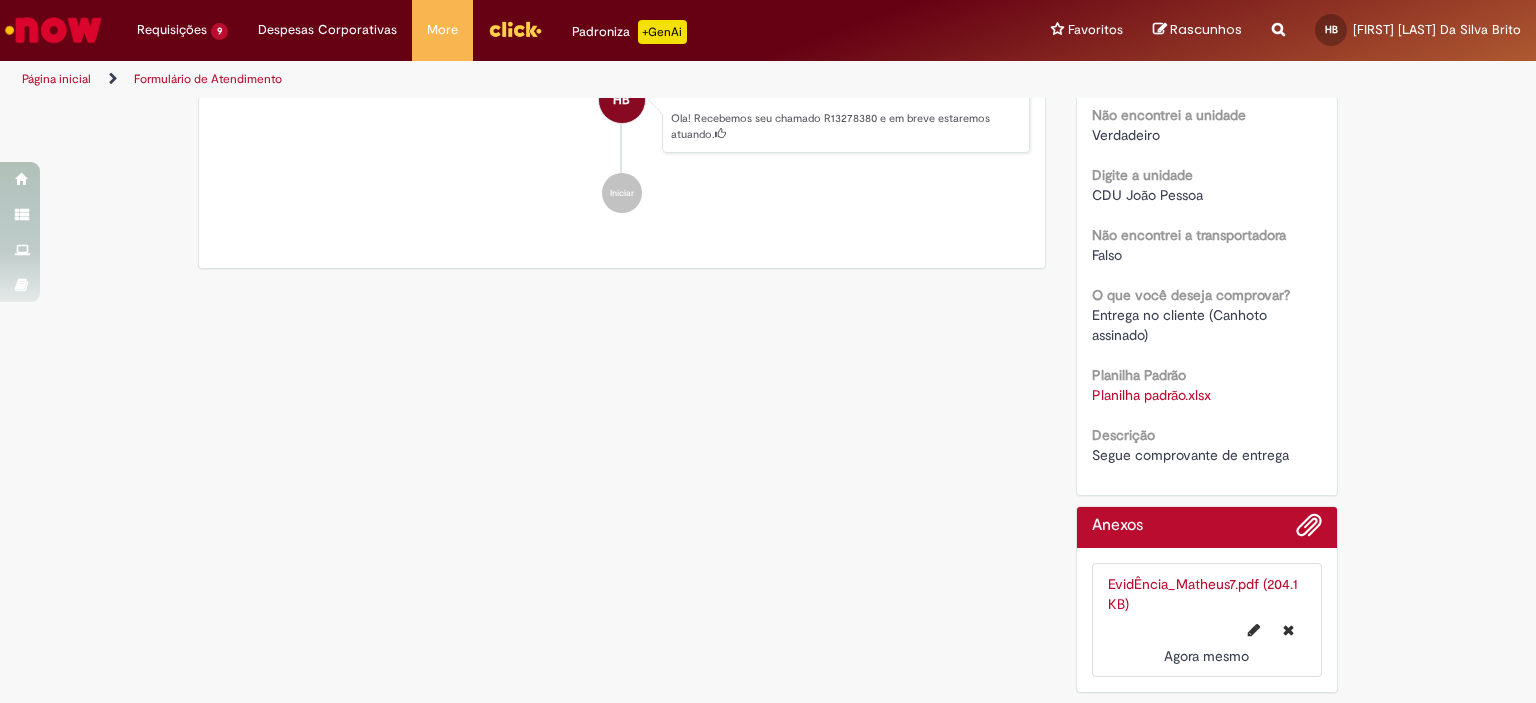 scroll, scrollTop: 0, scrollLeft: 0, axis: both 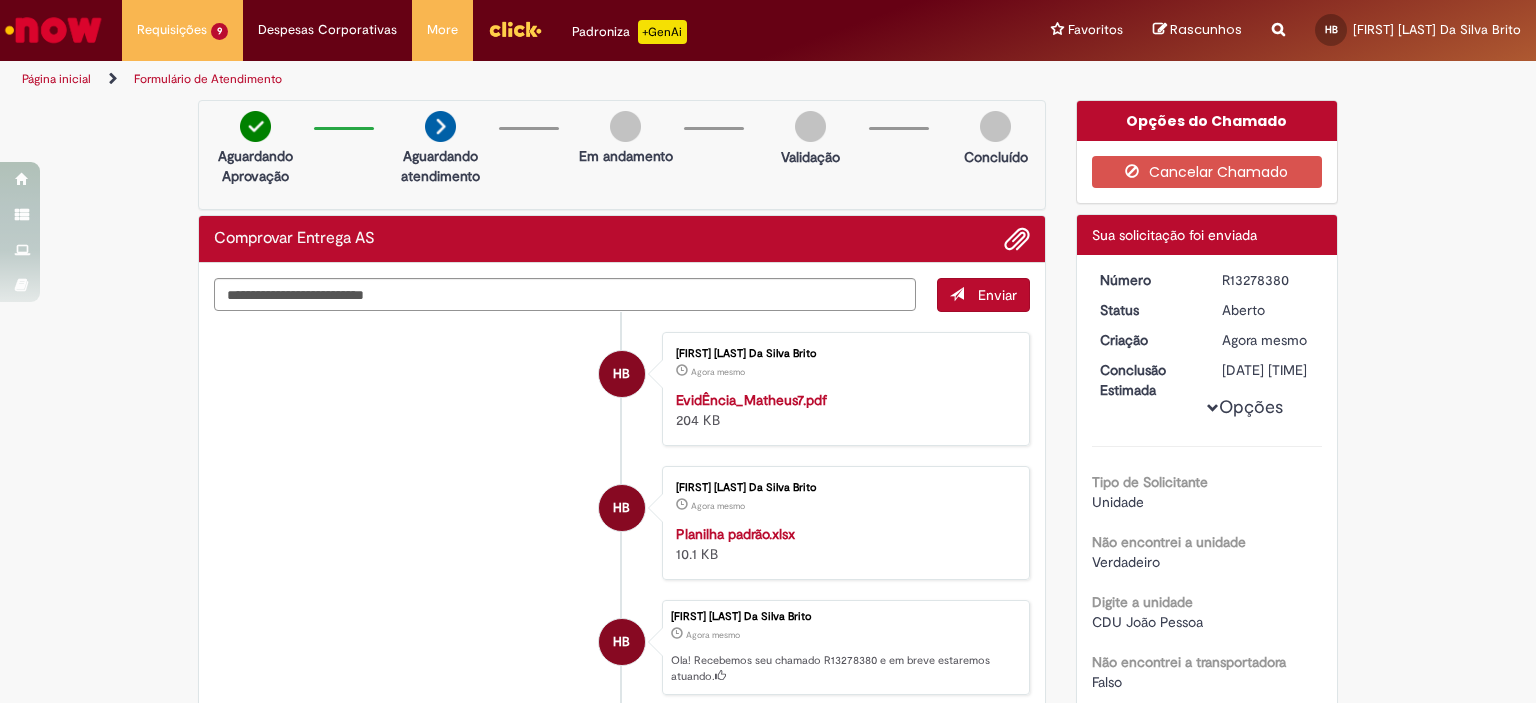 click on "R13278380" at bounding box center (1268, 280) 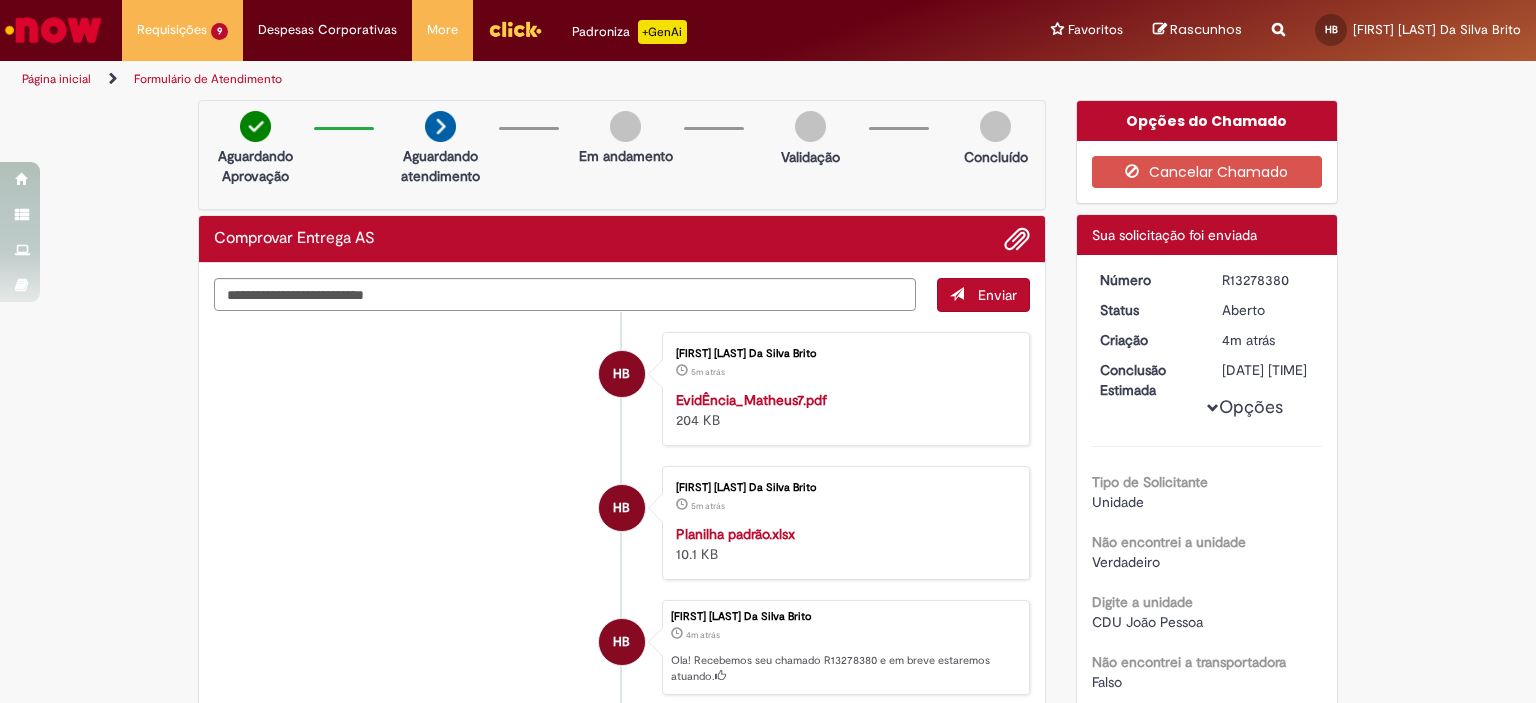 click on "Comprovar Entrega AS" at bounding box center (294, 239) 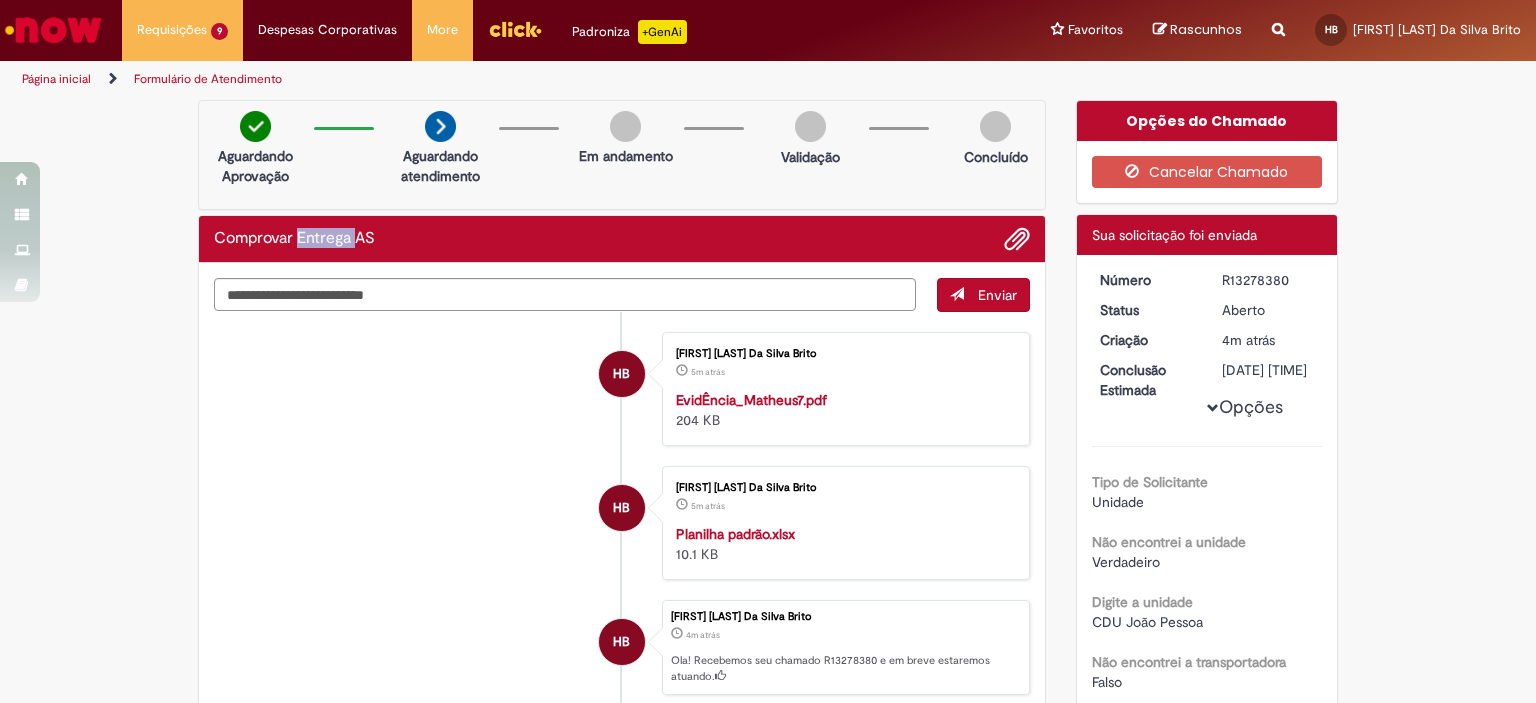 click on "Comprovar Entrega AS" at bounding box center (294, 239) 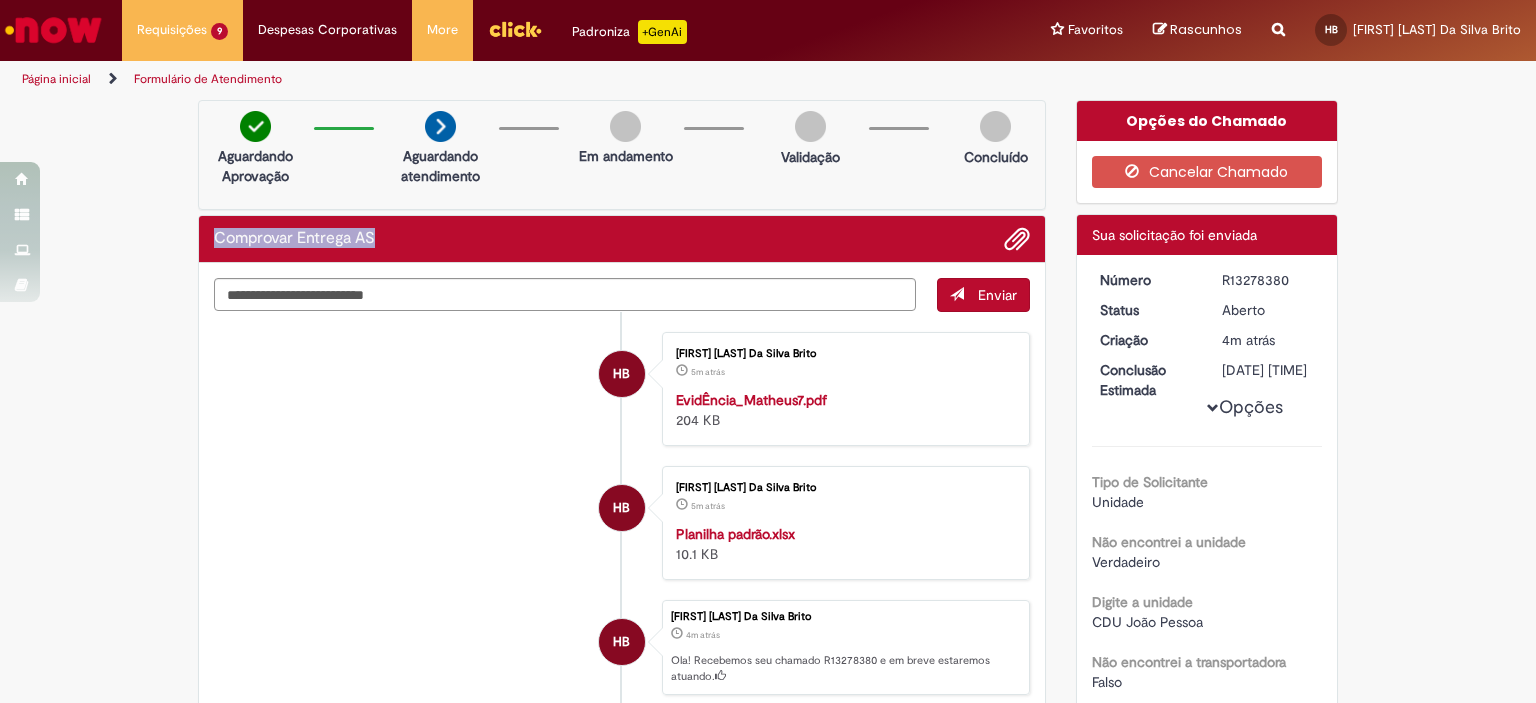 copy on "Comprovar Entrega AS" 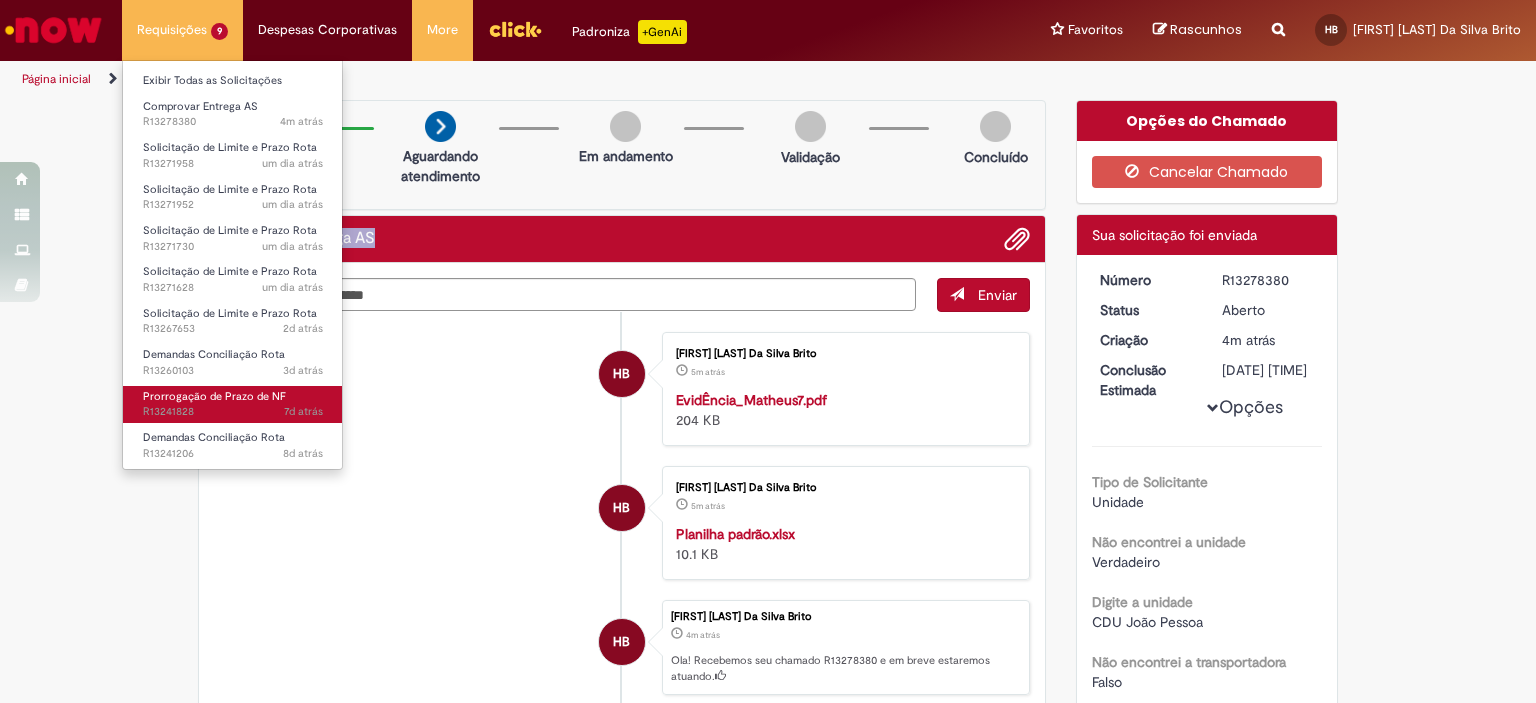 click on "Prorrogação de Prazo de NF" at bounding box center [214, 396] 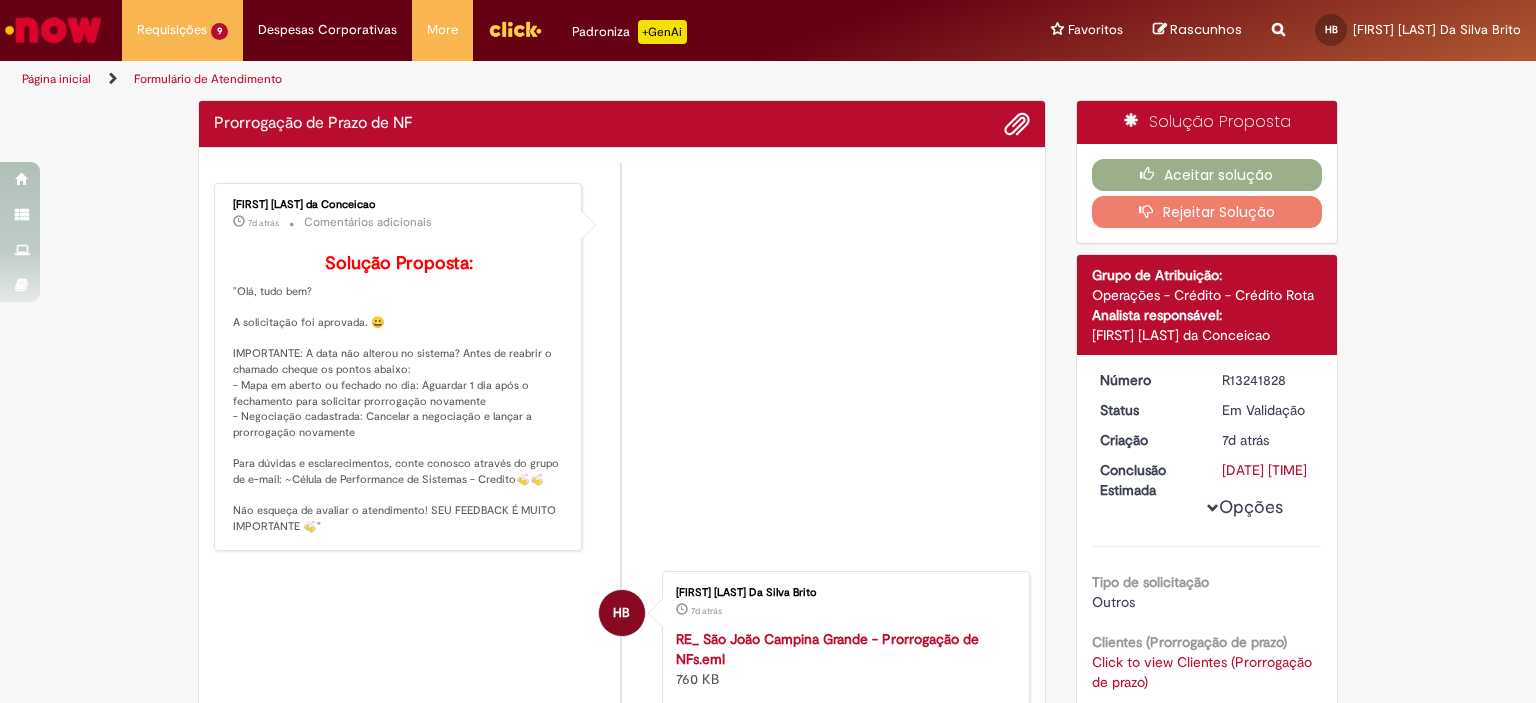 click on "[FIRST] [LAST] da Conceicao
7d atrás 7 dias atrás     Comentários adicionais
Solução Proposta:
"Olá, tudo bem?
A solicitação foi aprovada. 😀
IMPORTANTE: A data não alterou no sistema? Antes de reabrir o chamado cheque os pontos abaixo:
- Mapa em aberto ou fechado no dia: Aguardar 1 dia após o fechamento para solicitar prorrogação novamente
- Negociação cadastrada: Cancelar a negociação e lançar a prorrogação novamente
Para dúvidas e esclarecimentos, conte conosco através do grupo de e-mail: ~Célula de Performance de Sistemas - Credito🍻🍻
Não esqueça de avaliar o atendimento! SEU FEEDBACK É MUITO IMPORTANTE 🍻"" at bounding box center (622, 367) 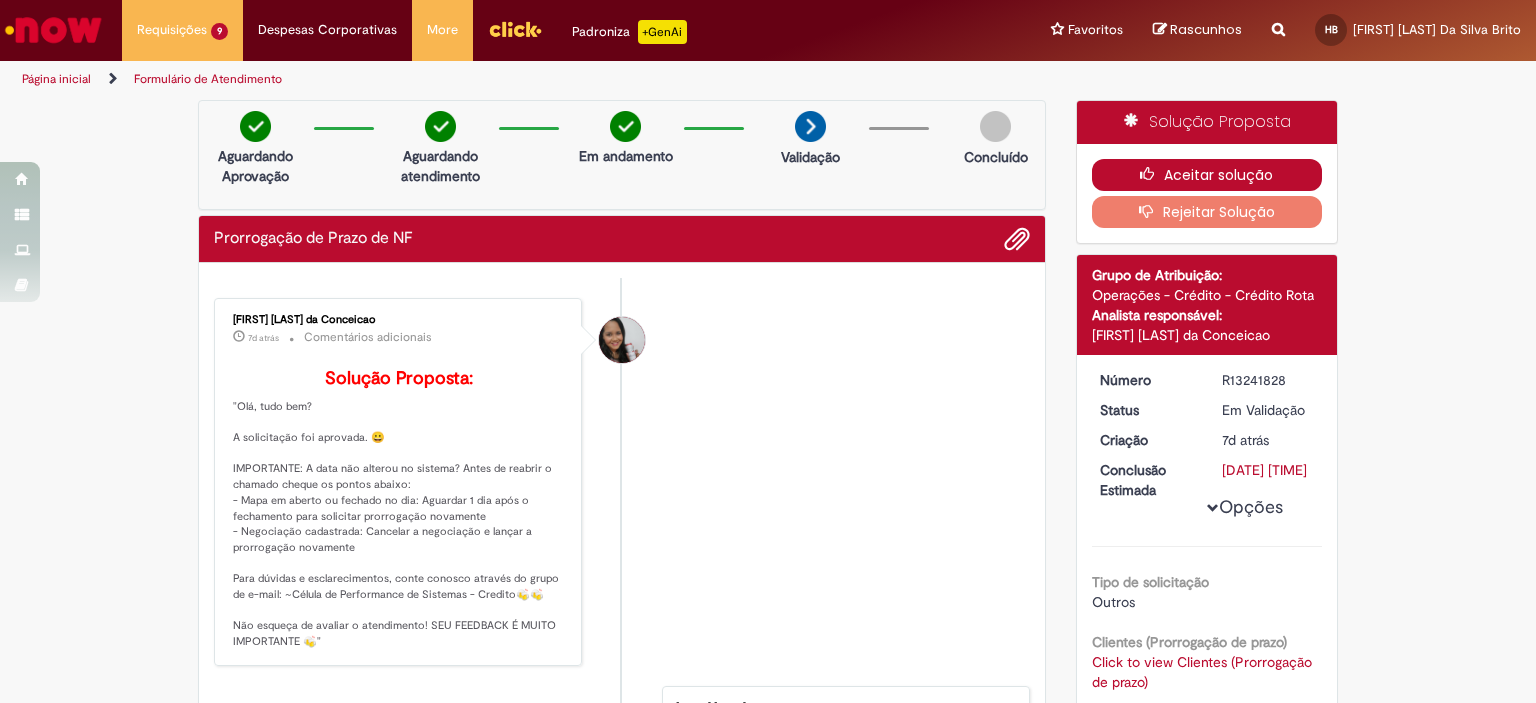 click on "Aceitar solução" at bounding box center (1207, 175) 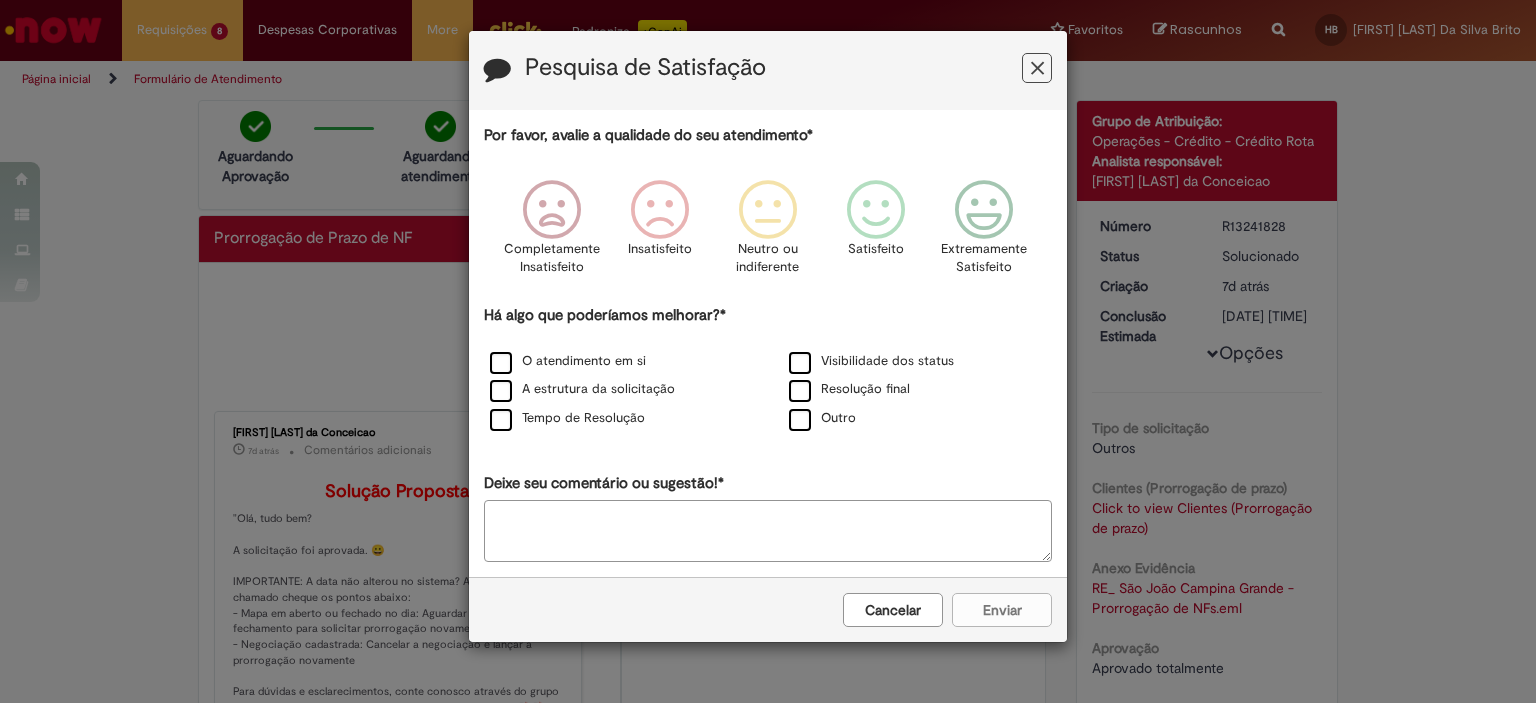 click at bounding box center [1037, 68] 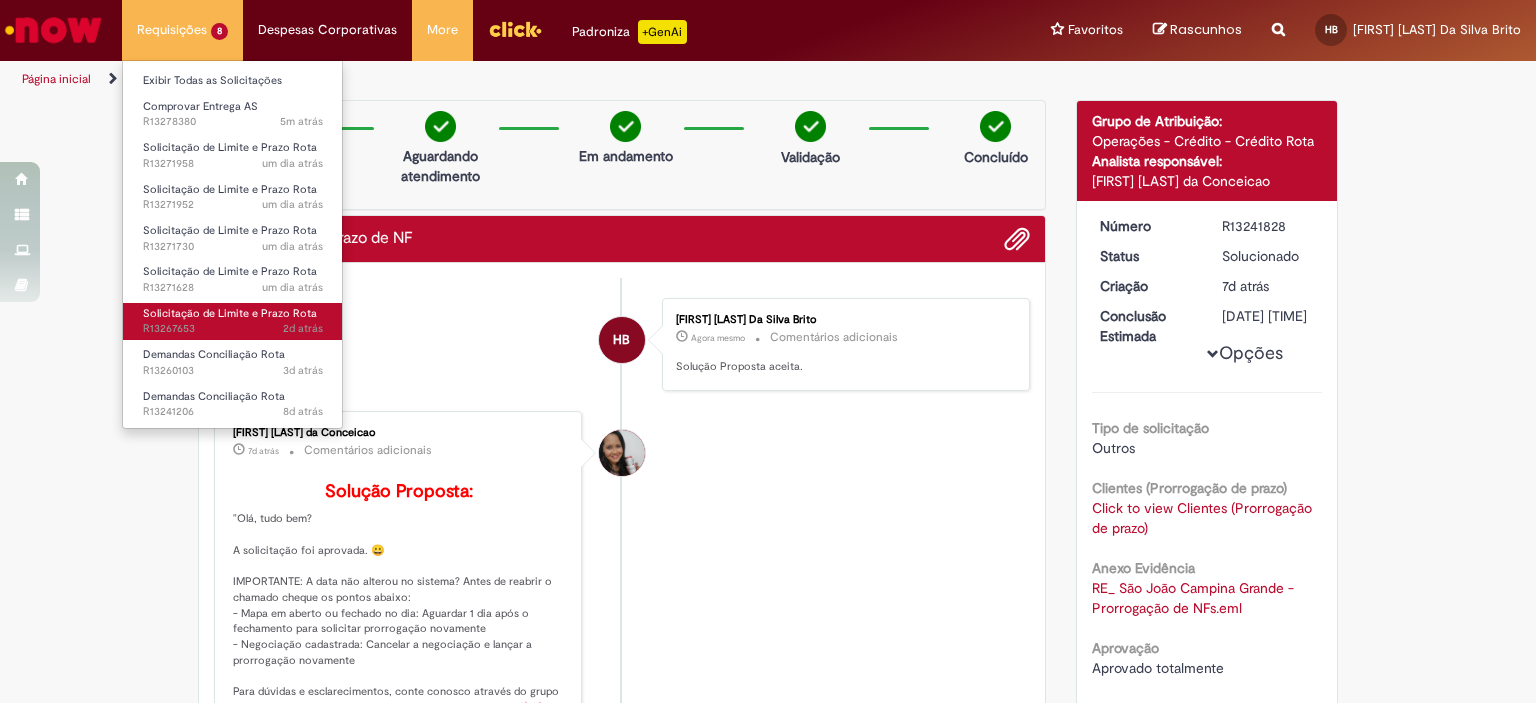 click on "Solicitação de Limite e Prazo Rota" at bounding box center (230, 313) 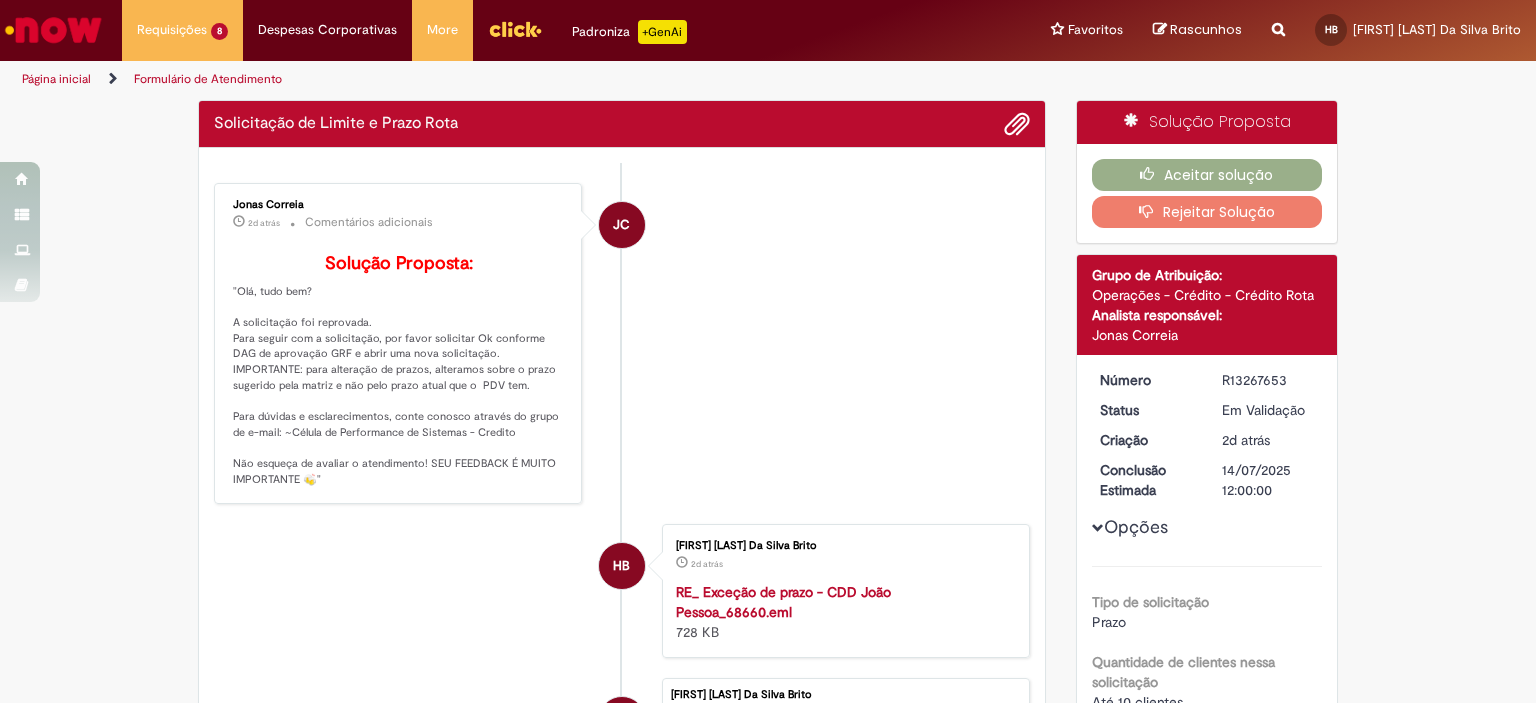 click on "JC
[FIRST] [LAST]
2d atrás 2 dias atrás     Comentários adicionais
Solução Proposta:
"Olá, tudo bem?
A solicitação foi reprovada.
Para seguir com a solicitação, por favor solicitar Ok conforme DAG de aprovação GRF e abrir uma nova solicitação.
IMPORTANTE: para alteração de prazos, alteramos sobre o prazo sugerido pela matriz e não pelo prazo atual que o  PDV tem.
Para dúvidas e esclarecimentos, conte conosco através do grupo de e-mail: ~Célula de Performance de Sistemas - Credito
Não esqueça de avaliar o atendimento! SEU FEEDBACK É MUITO IMPORTANTE 🍻"" at bounding box center [622, 343] 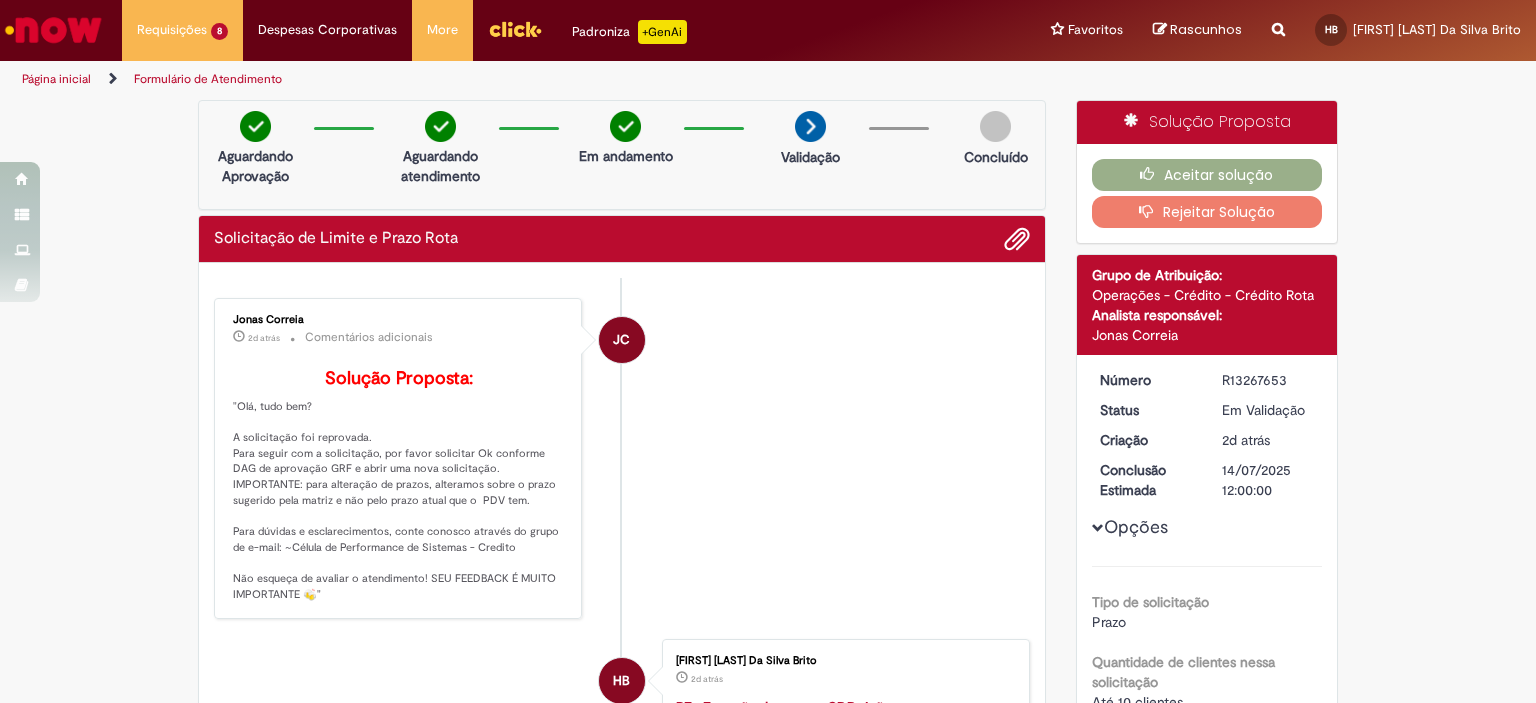 scroll, scrollTop: 100, scrollLeft: 0, axis: vertical 